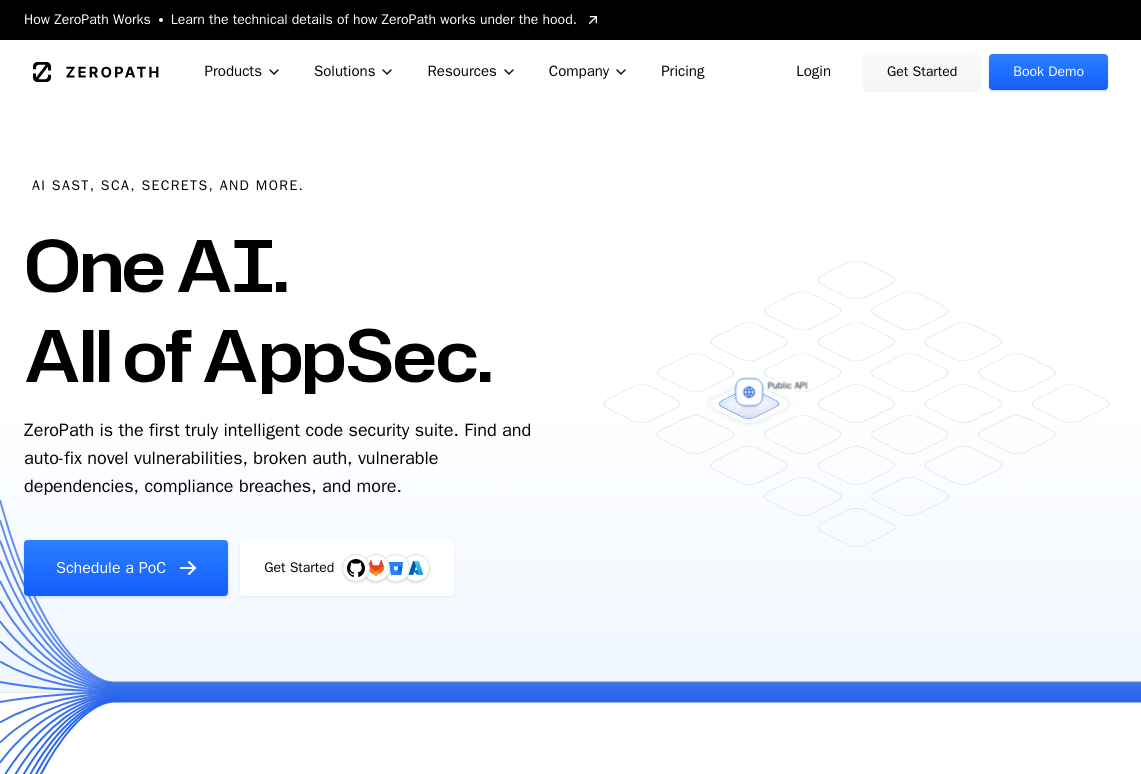 scroll, scrollTop: 0, scrollLeft: 0, axis: both 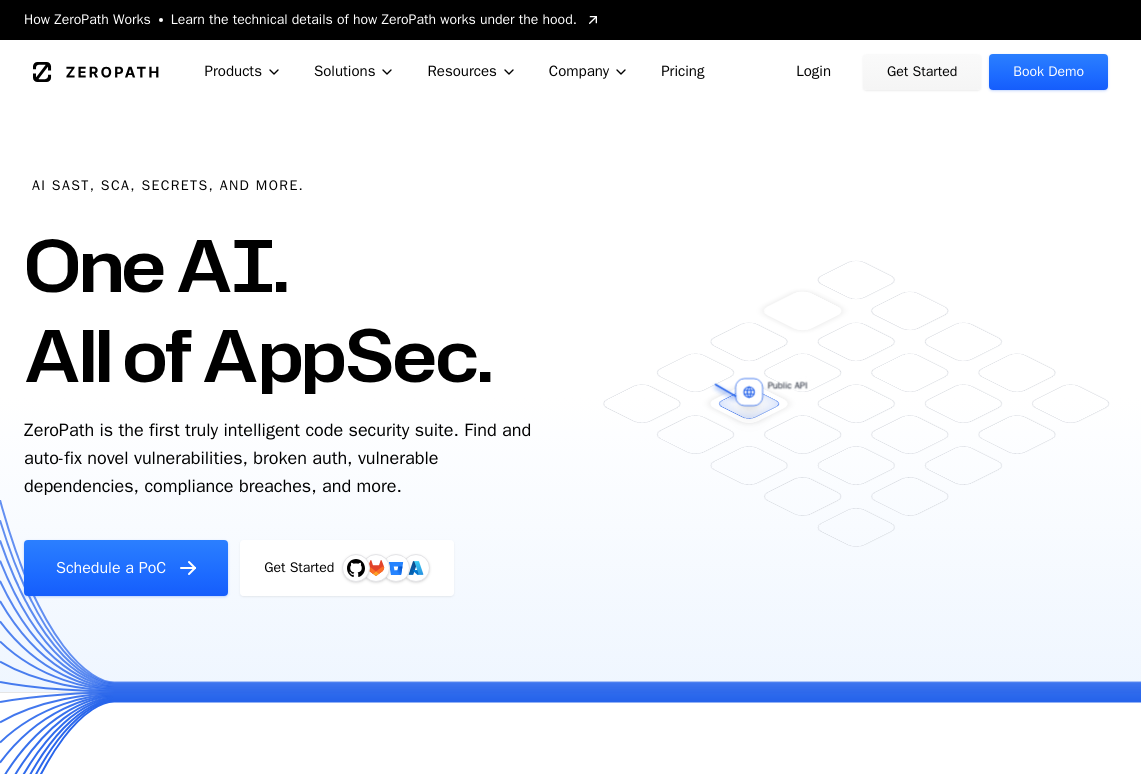 click on "Login" at bounding box center [813, 72] 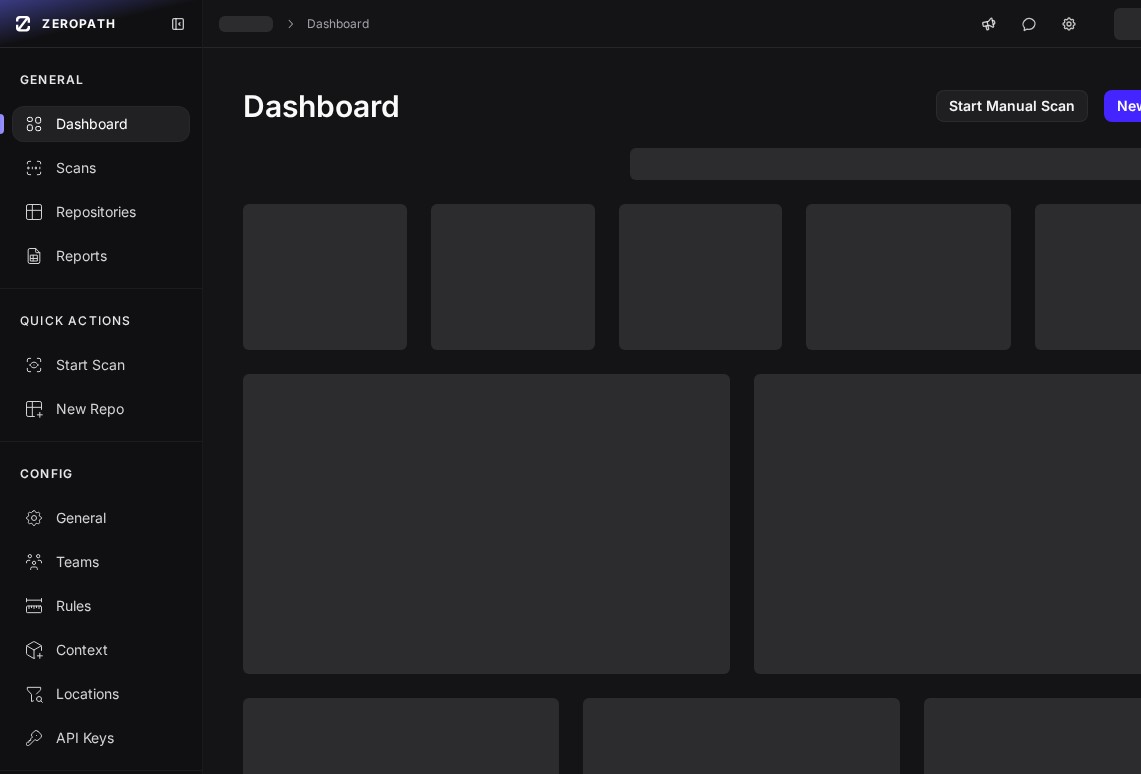 scroll, scrollTop: 0, scrollLeft: 0, axis: both 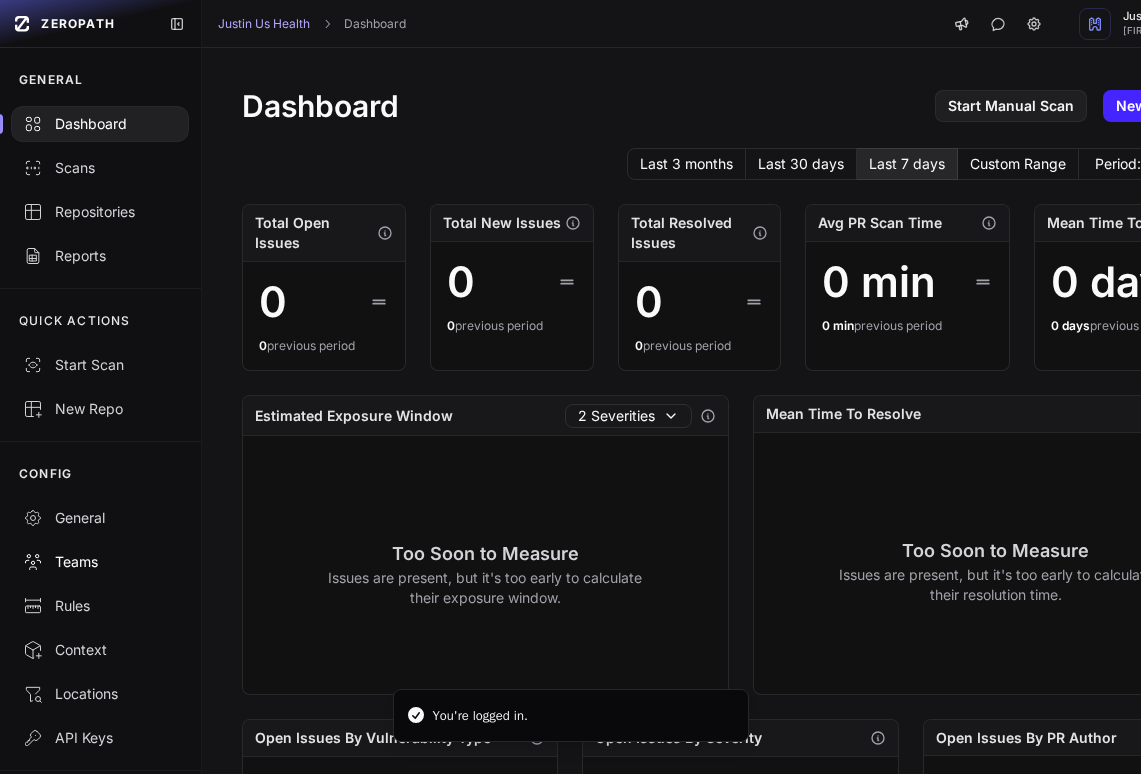click on "Teams" at bounding box center (100, 562) 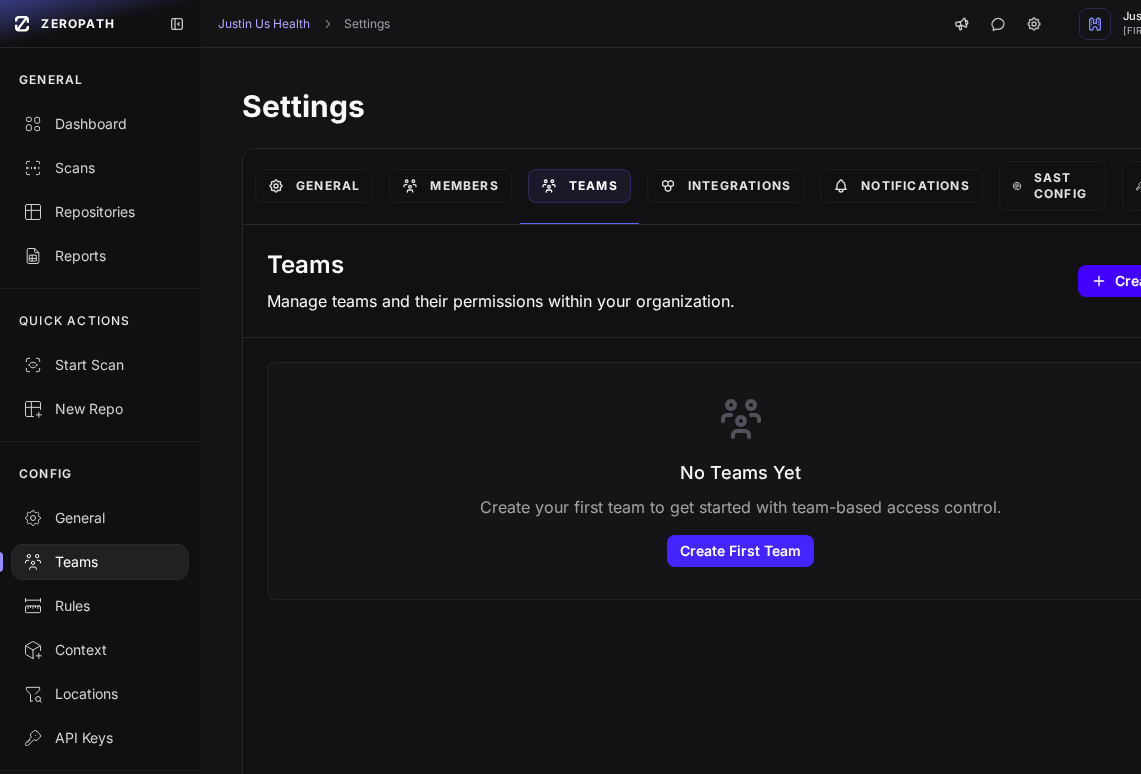 click on "Create Team" at bounding box center [1146, 281] 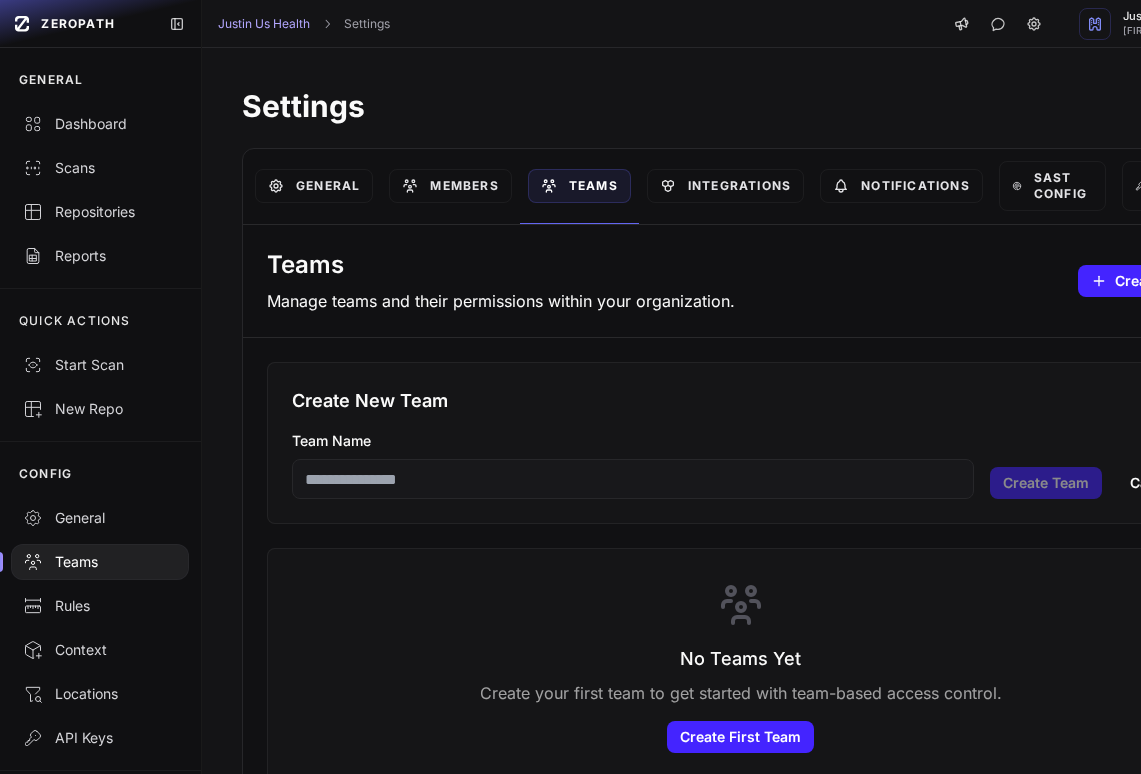 click on "Team Name" at bounding box center [633, 479] 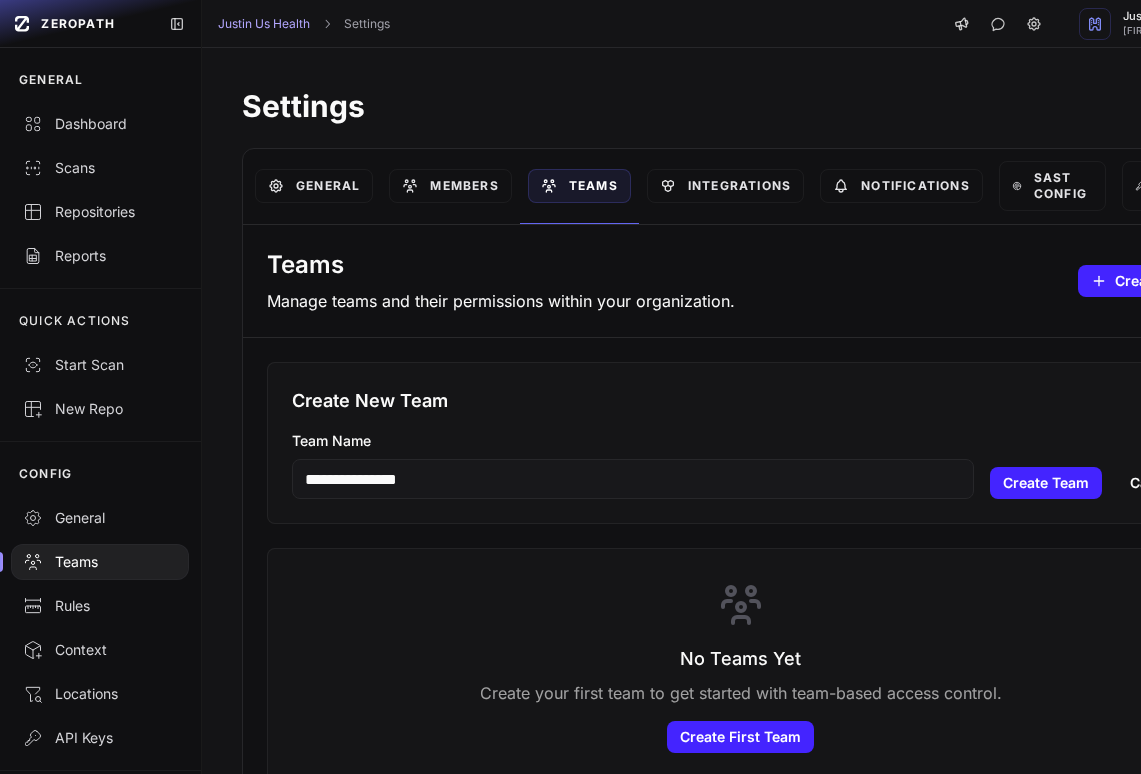 type on "**********" 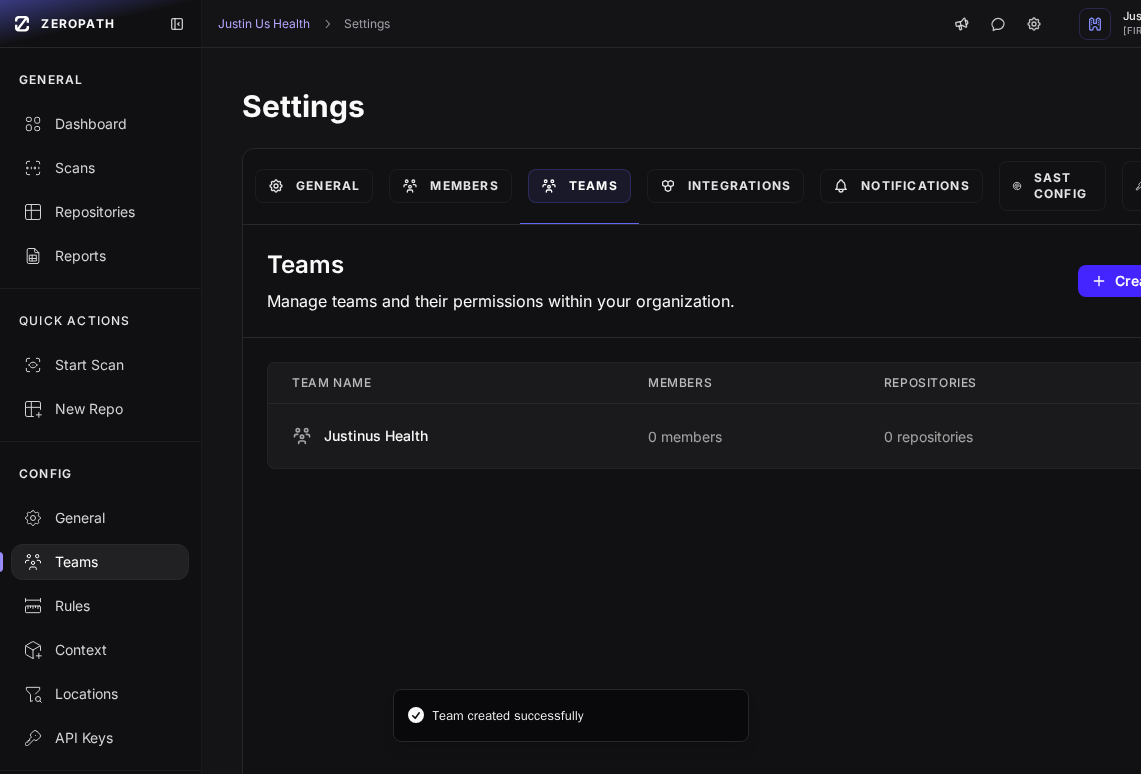 click on "Justinus Health" at bounding box center [446, 436] 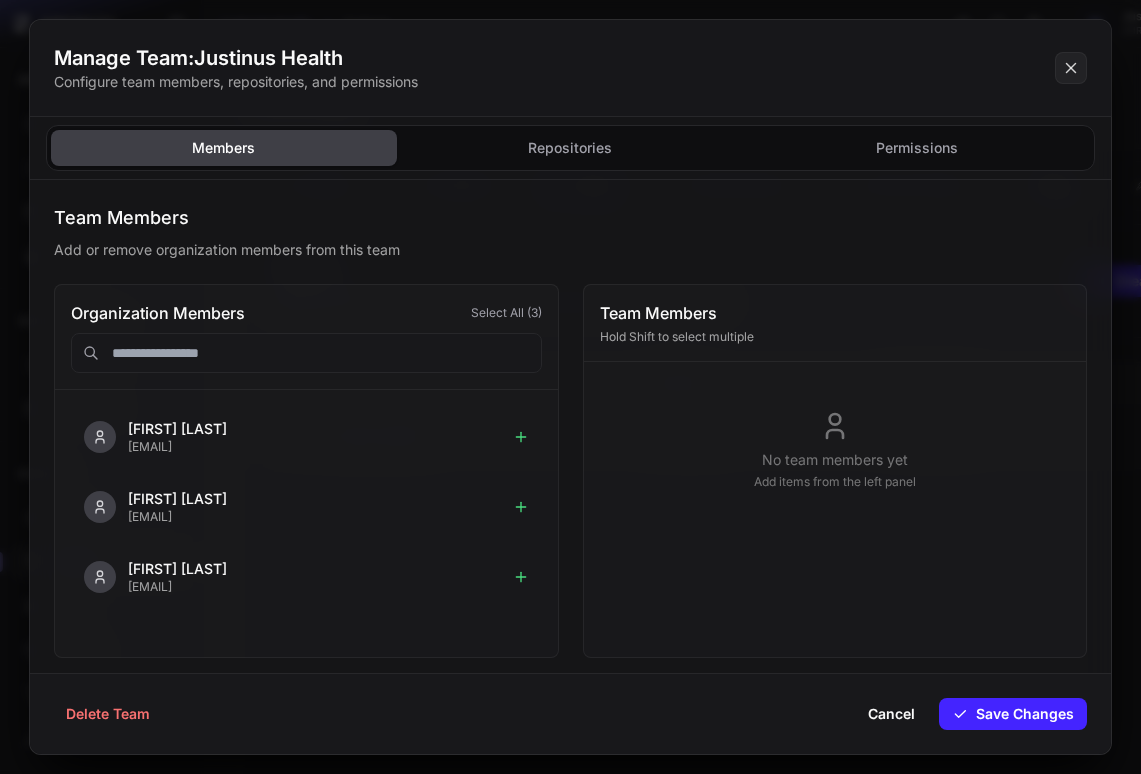 click at bounding box center (306, 353) 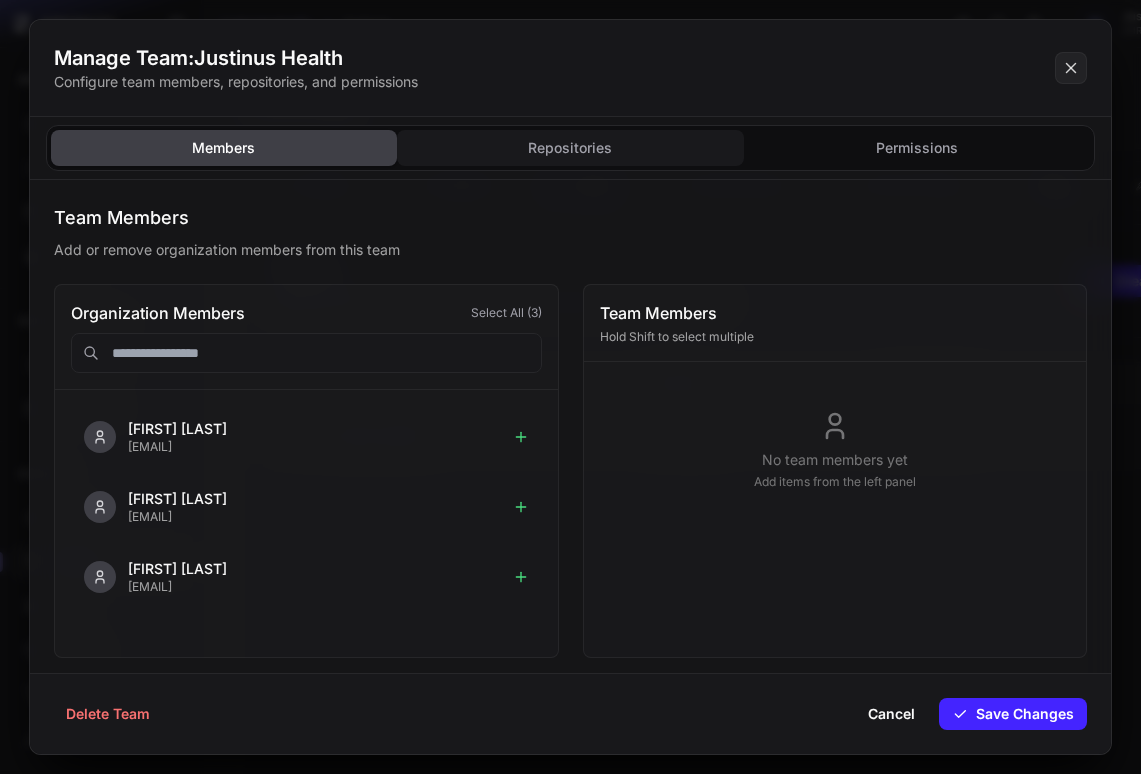 click on "Repositories" 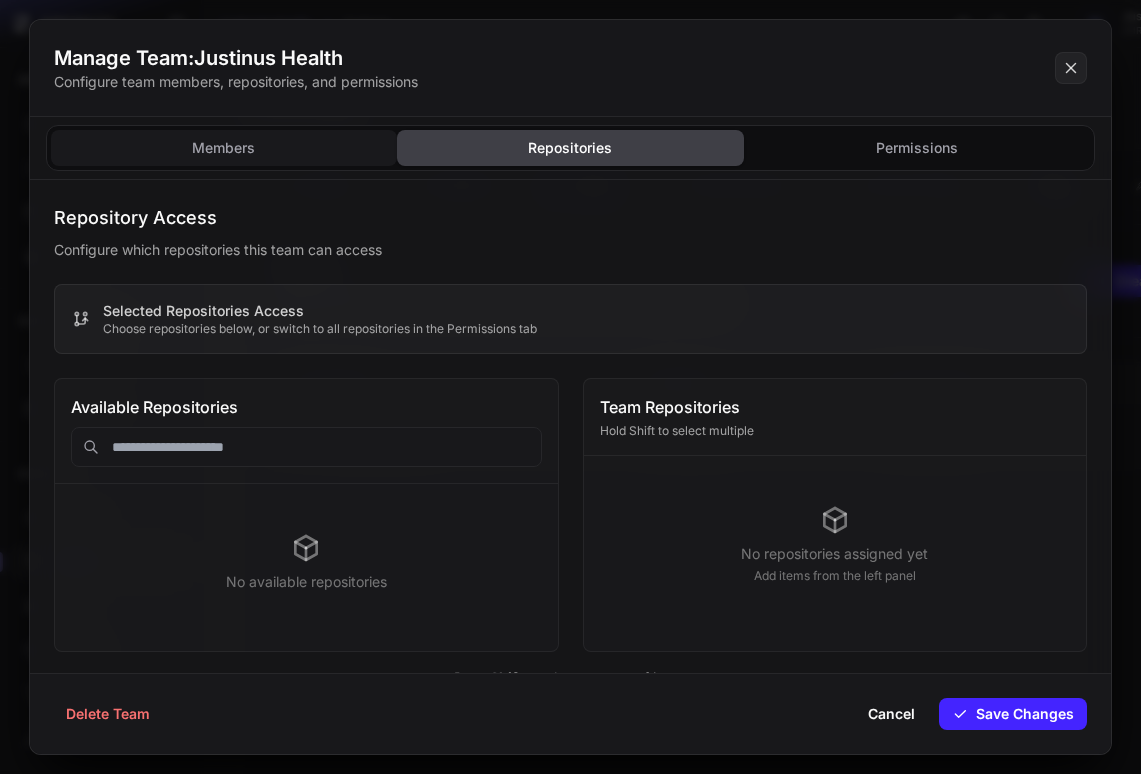 click on "Members" at bounding box center [224, 148] 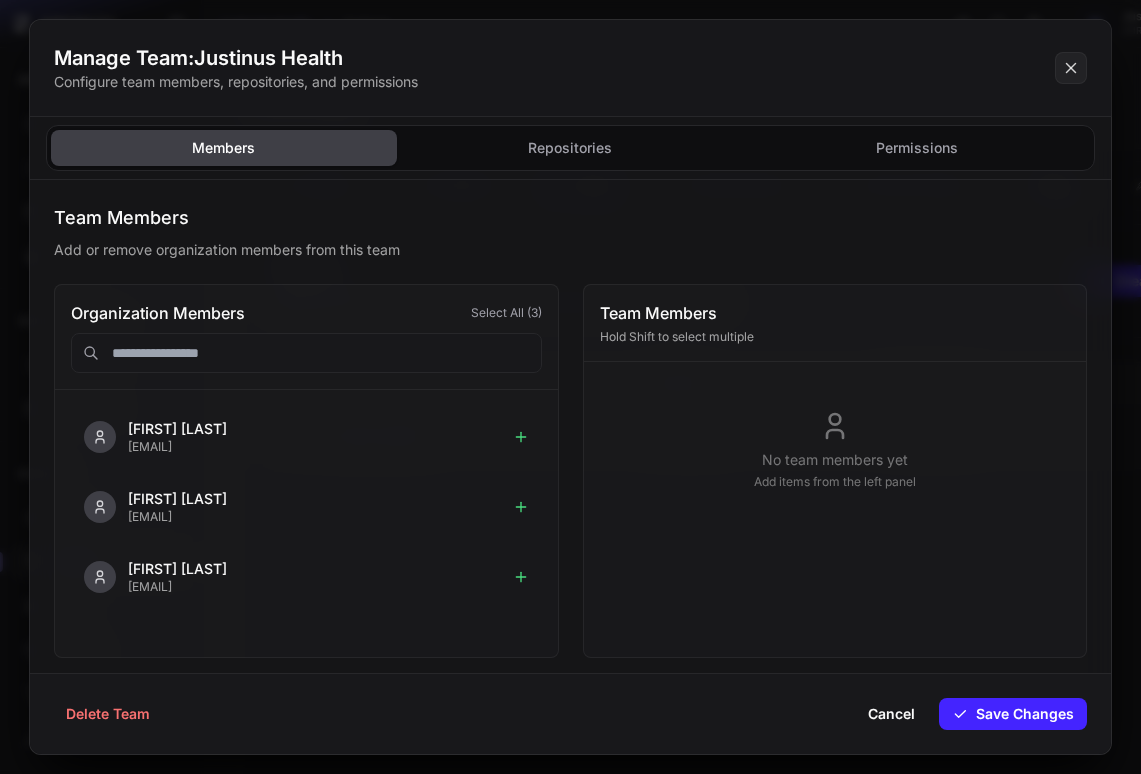 click 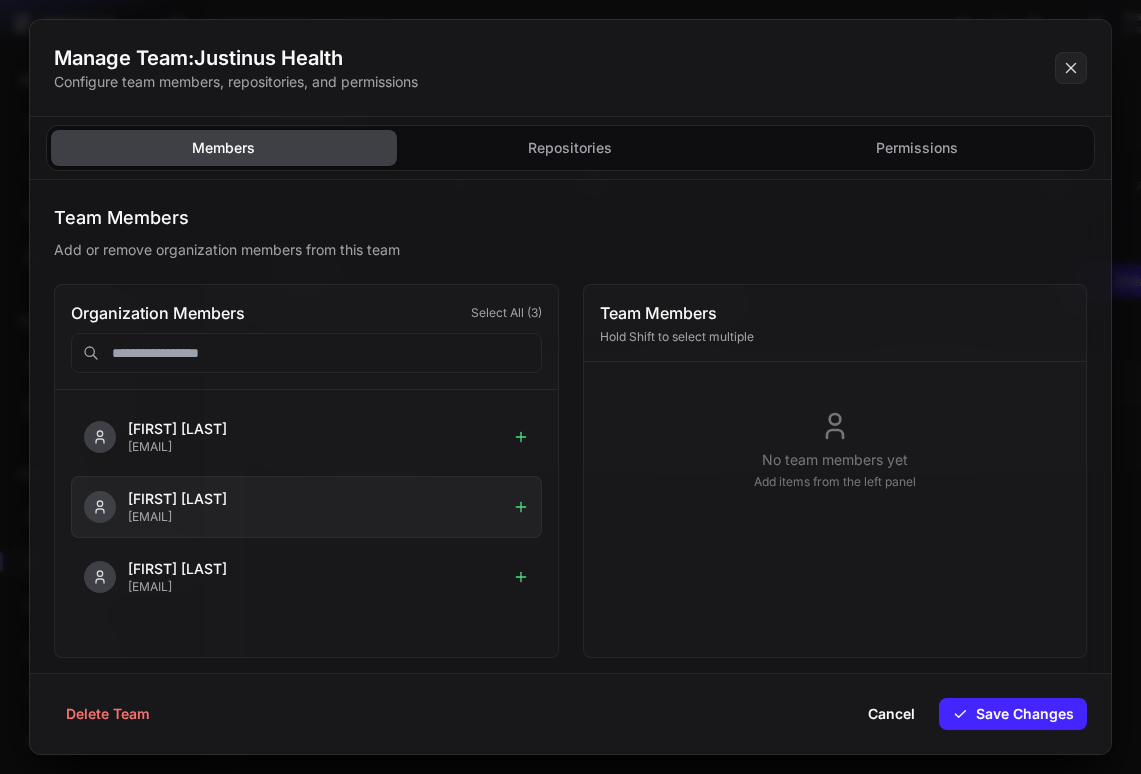 click on "samantha.kuo@yale.edu" at bounding box center [316, 517] 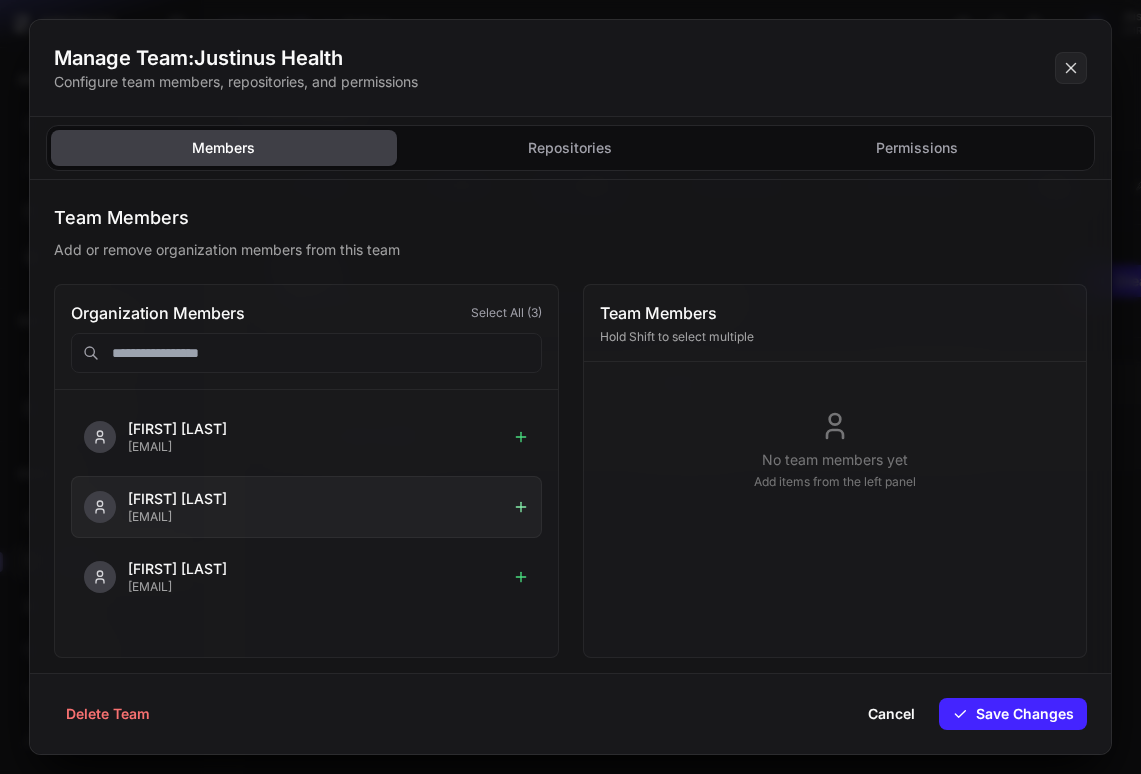 click 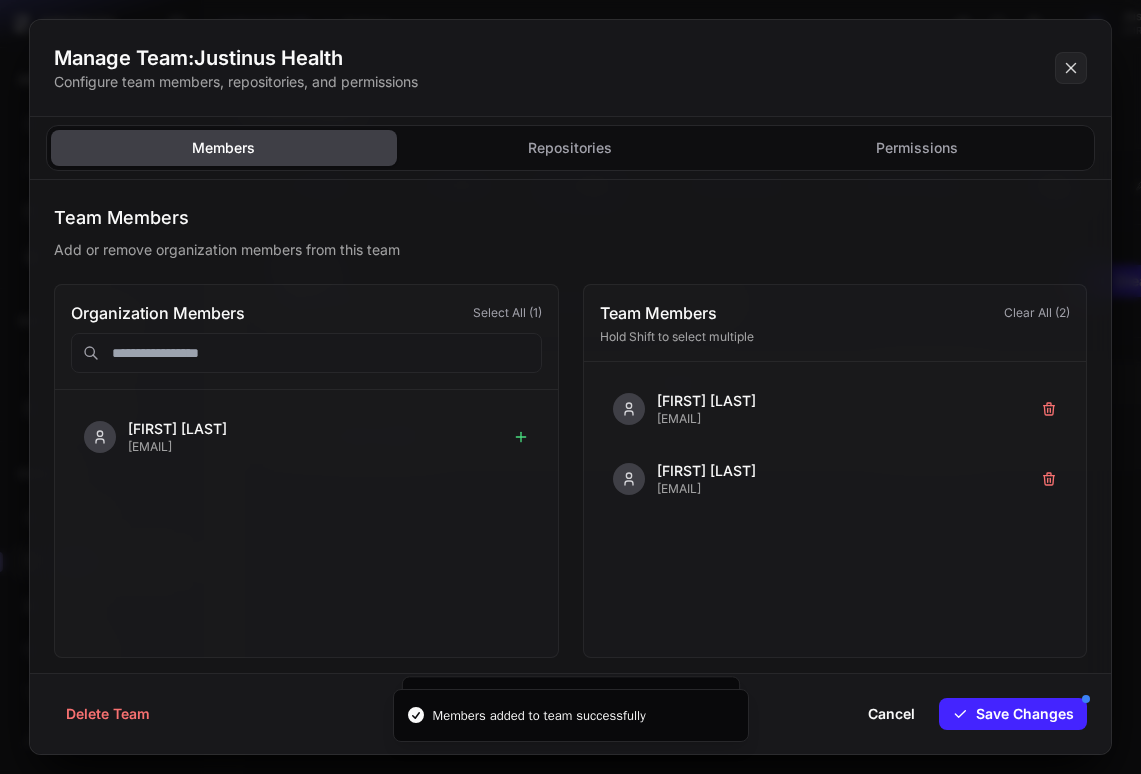 click at bounding box center [306, 353] 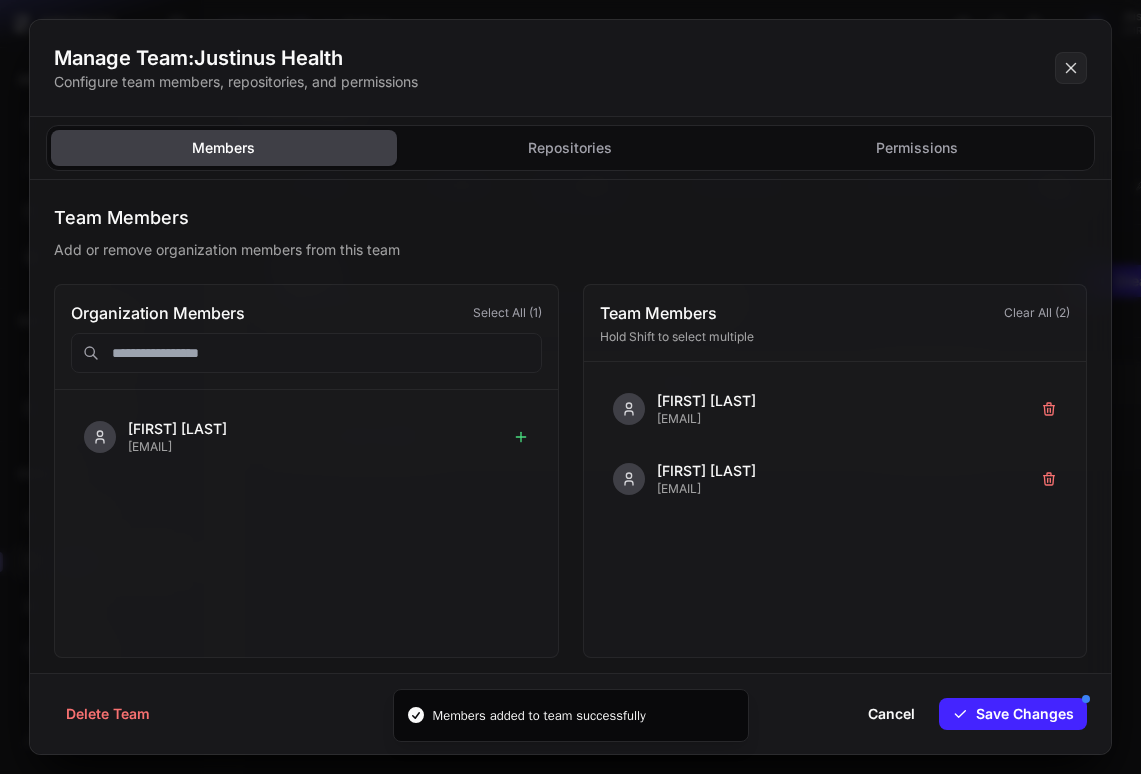 type on "*" 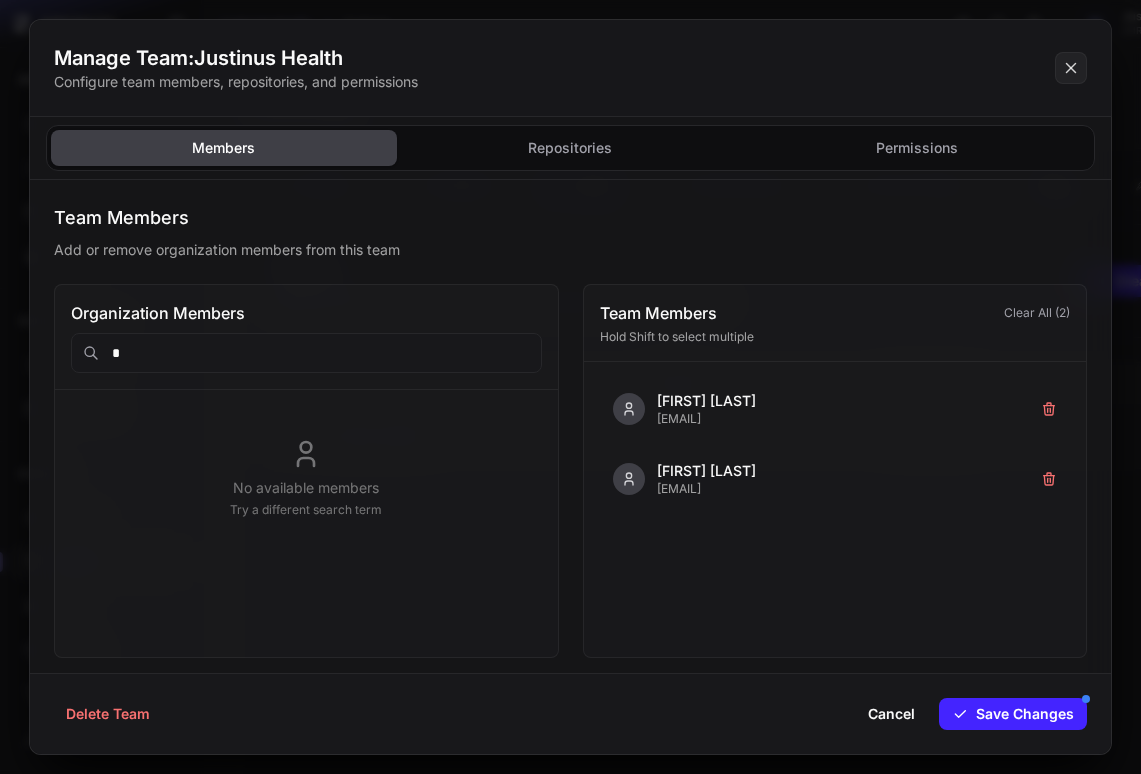 type 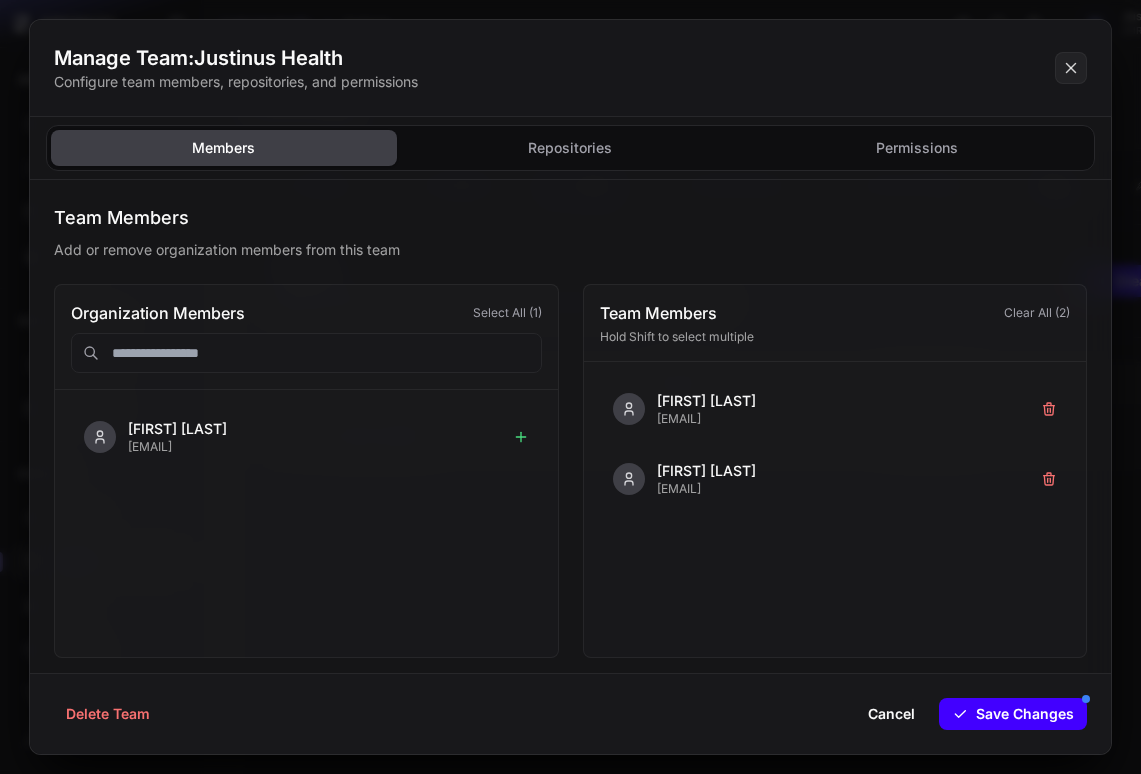 click on "Save Changes" at bounding box center (1013, 714) 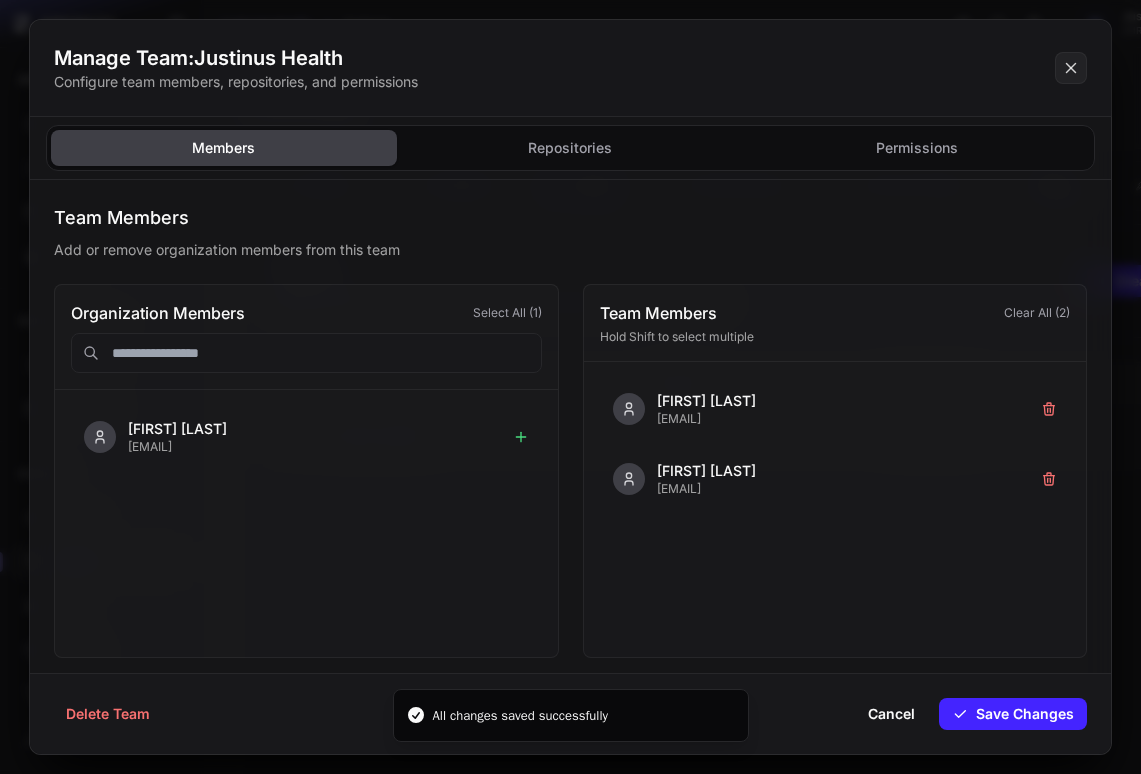 click 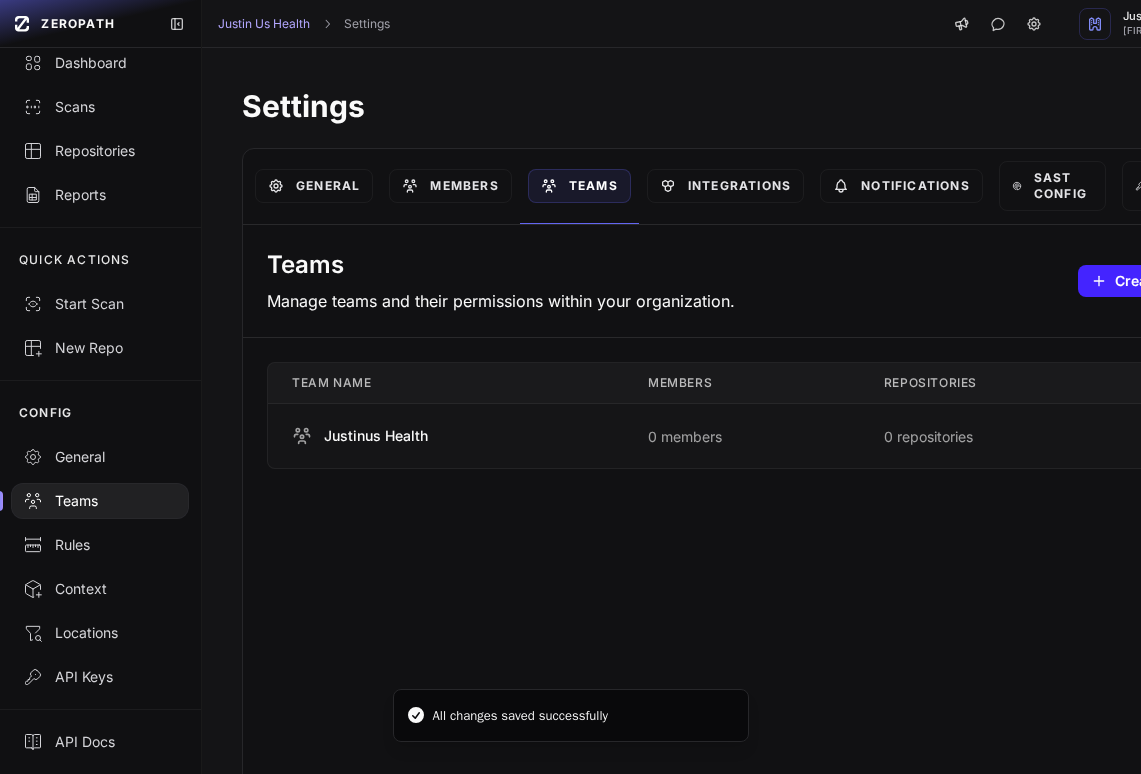 scroll, scrollTop: 0, scrollLeft: 0, axis: both 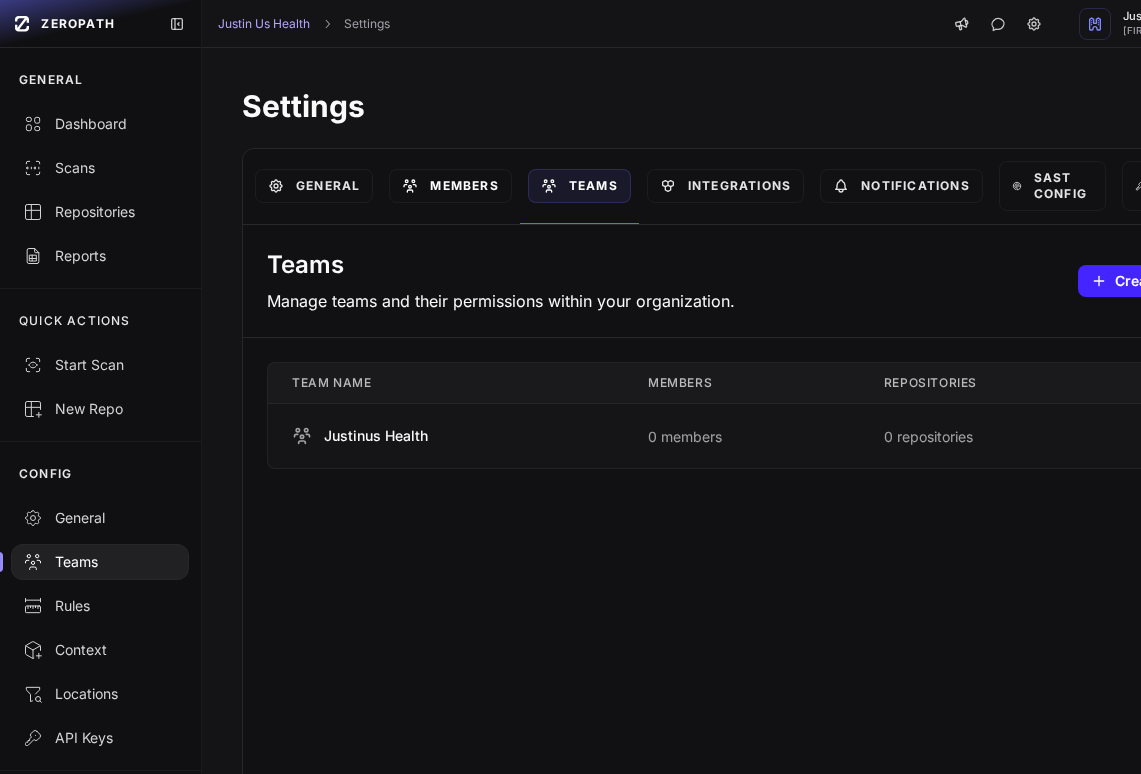 click on "Members" at bounding box center [450, 186] 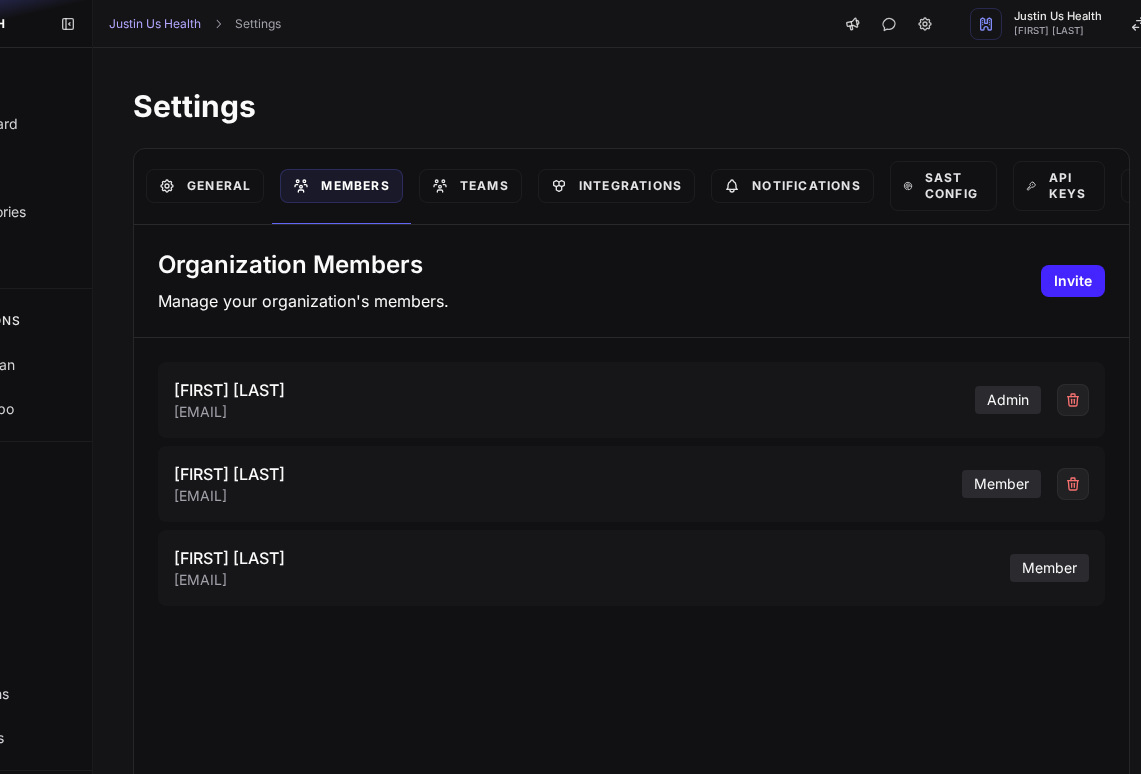 scroll, scrollTop: 0, scrollLeft: 139, axis: horizontal 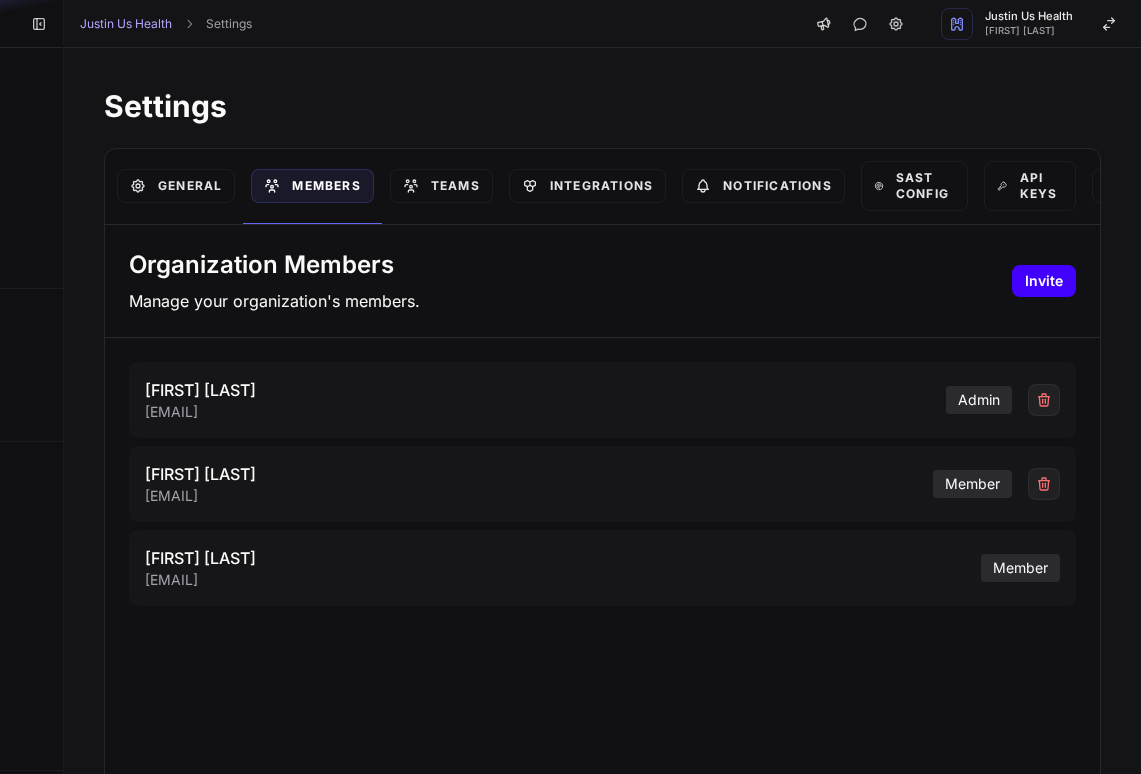 click on "Invite" at bounding box center [1044, 281] 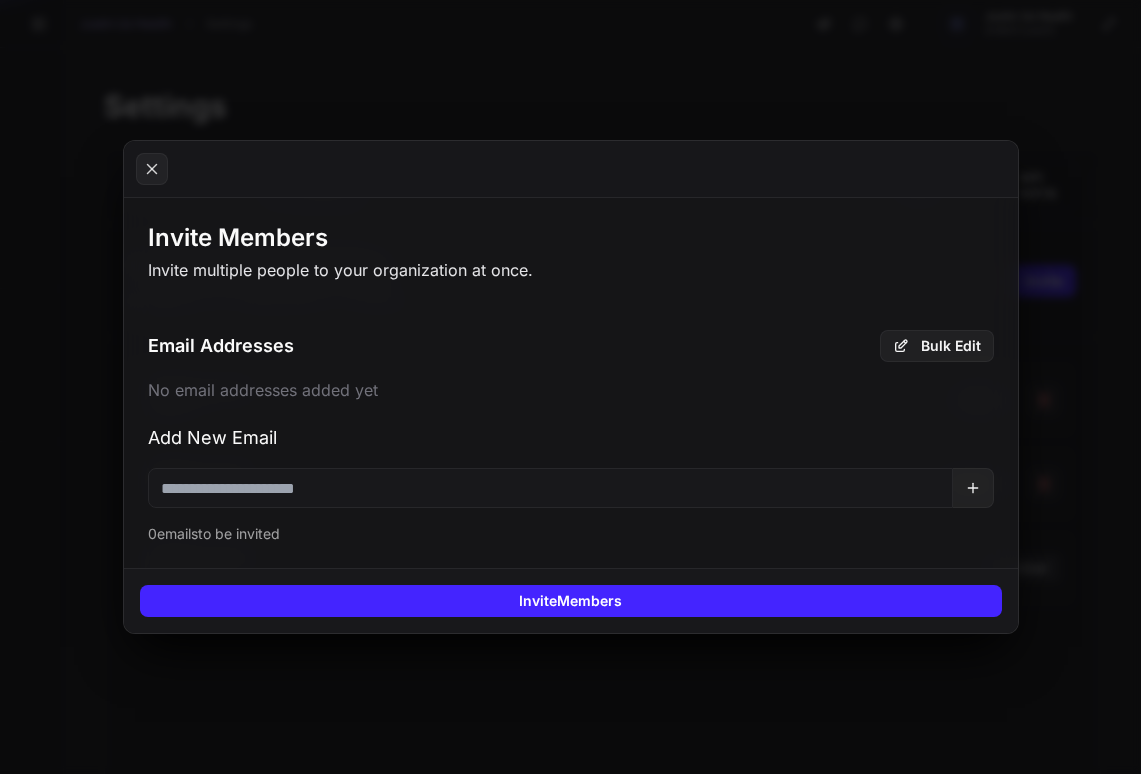 click at bounding box center (550, 488) 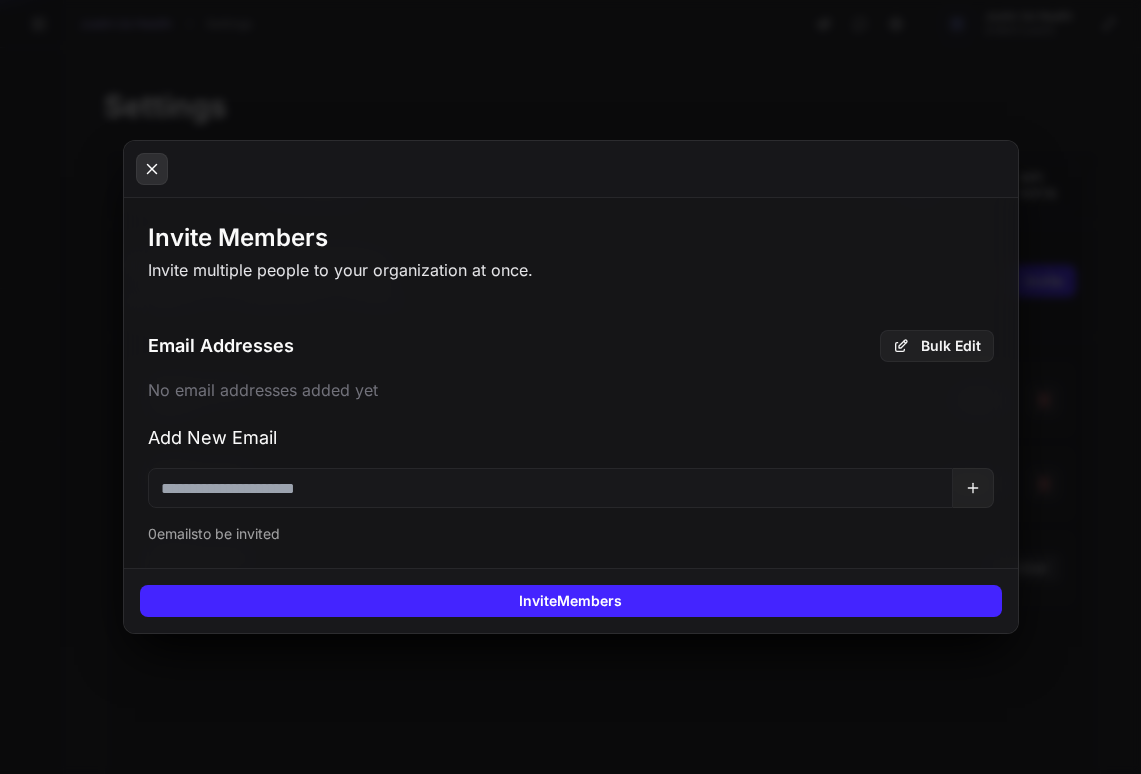 click 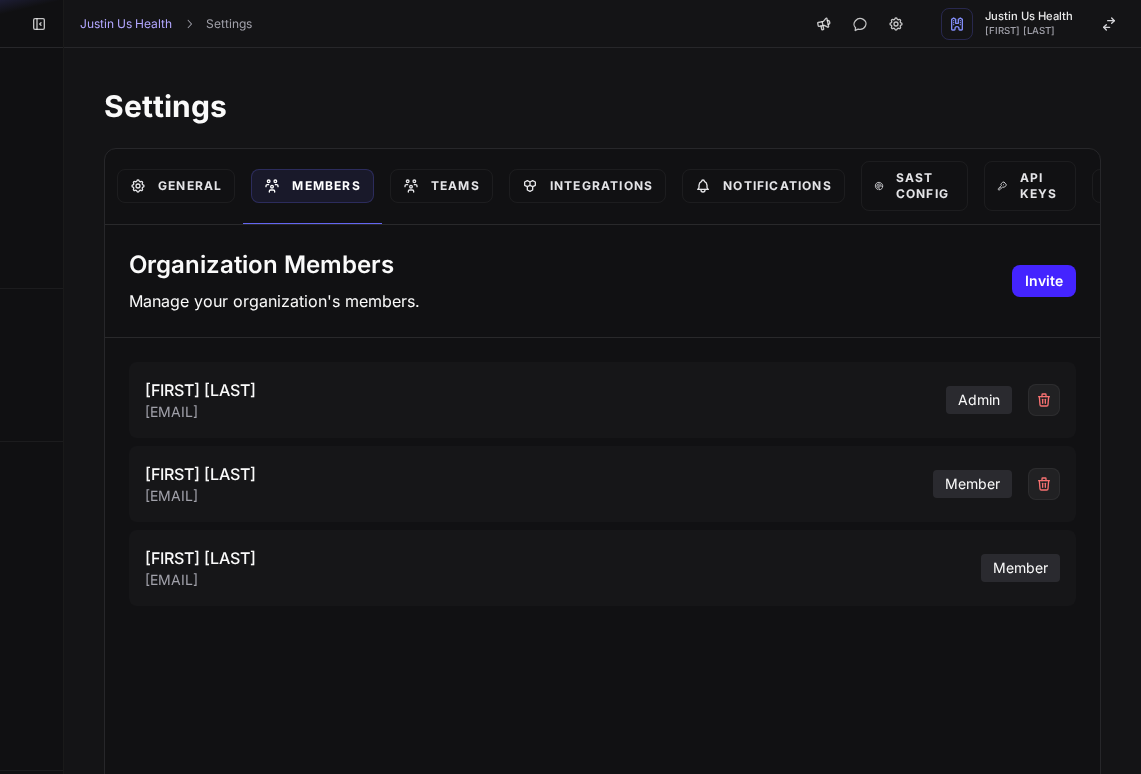 click on "Organization Members   Manage your organization's members.   Invite" at bounding box center (602, 281) 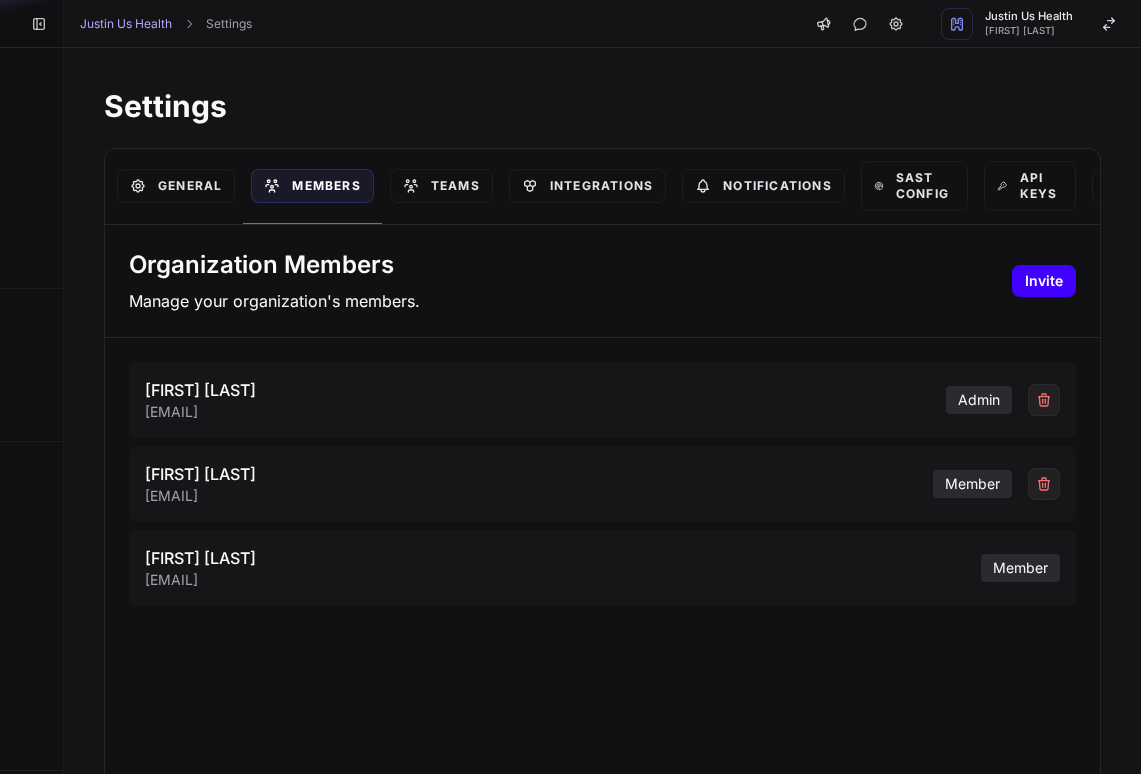 click on "Invite" at bounding box center [1044, 281] 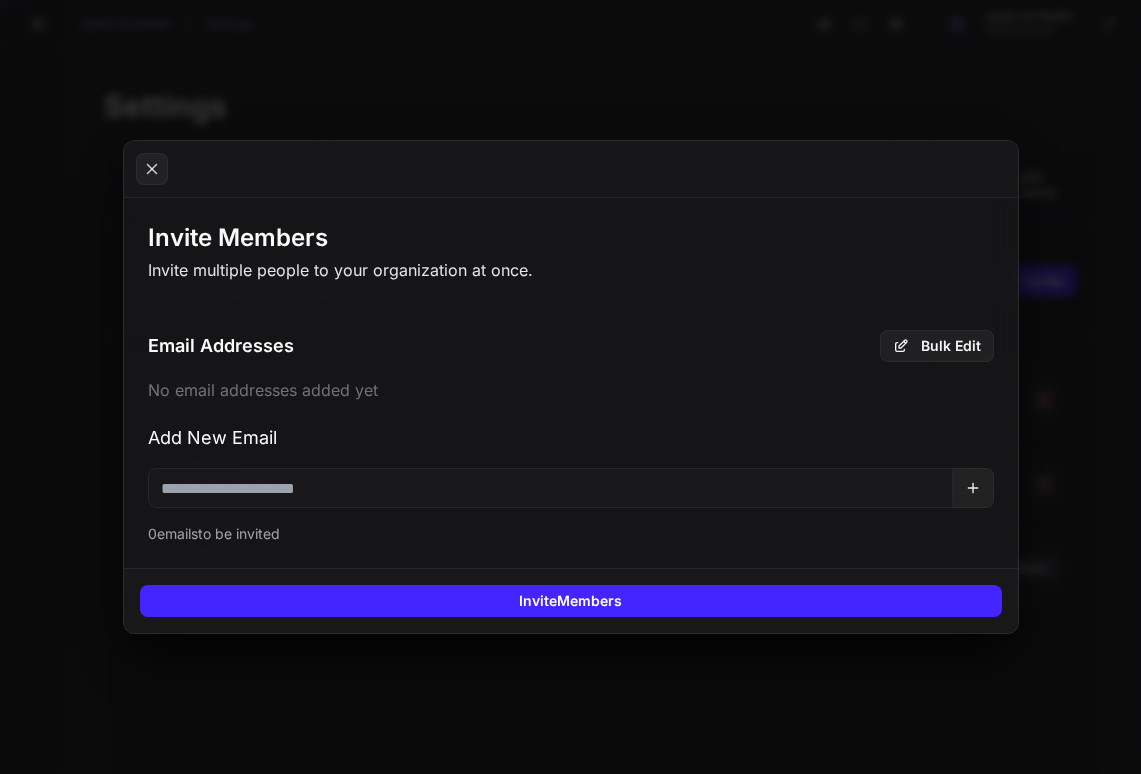 click at bounding box center (550, 488) 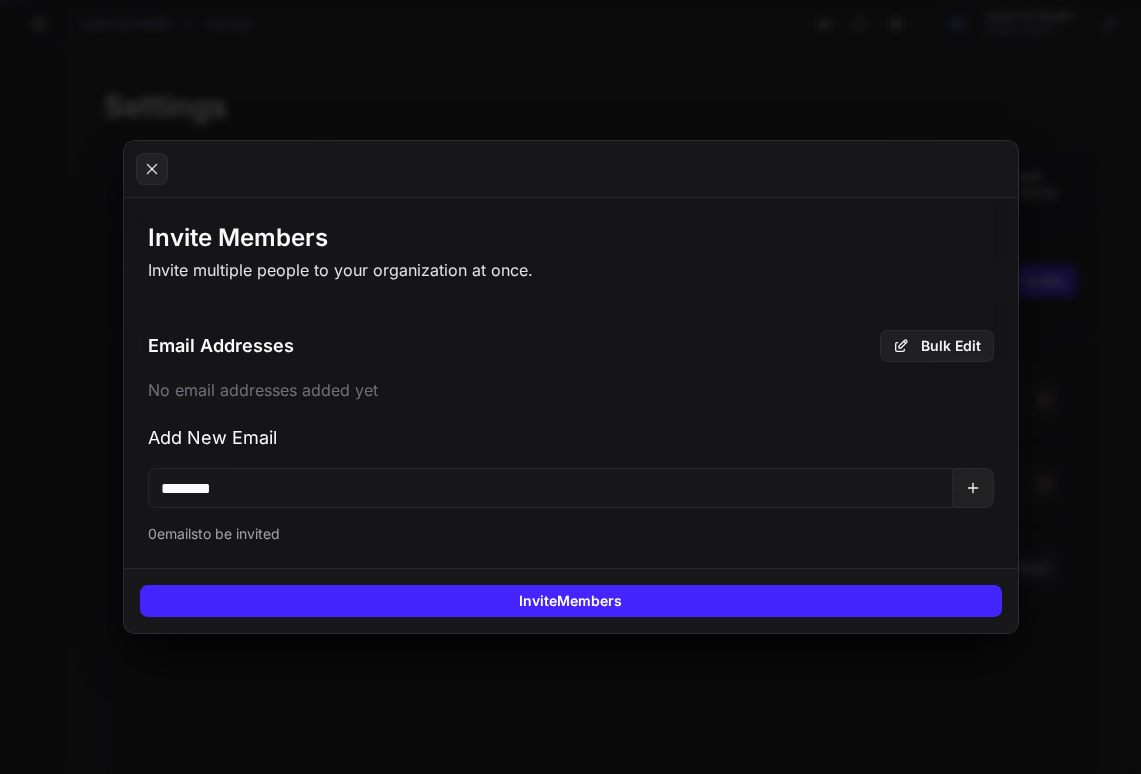 type on "**********" 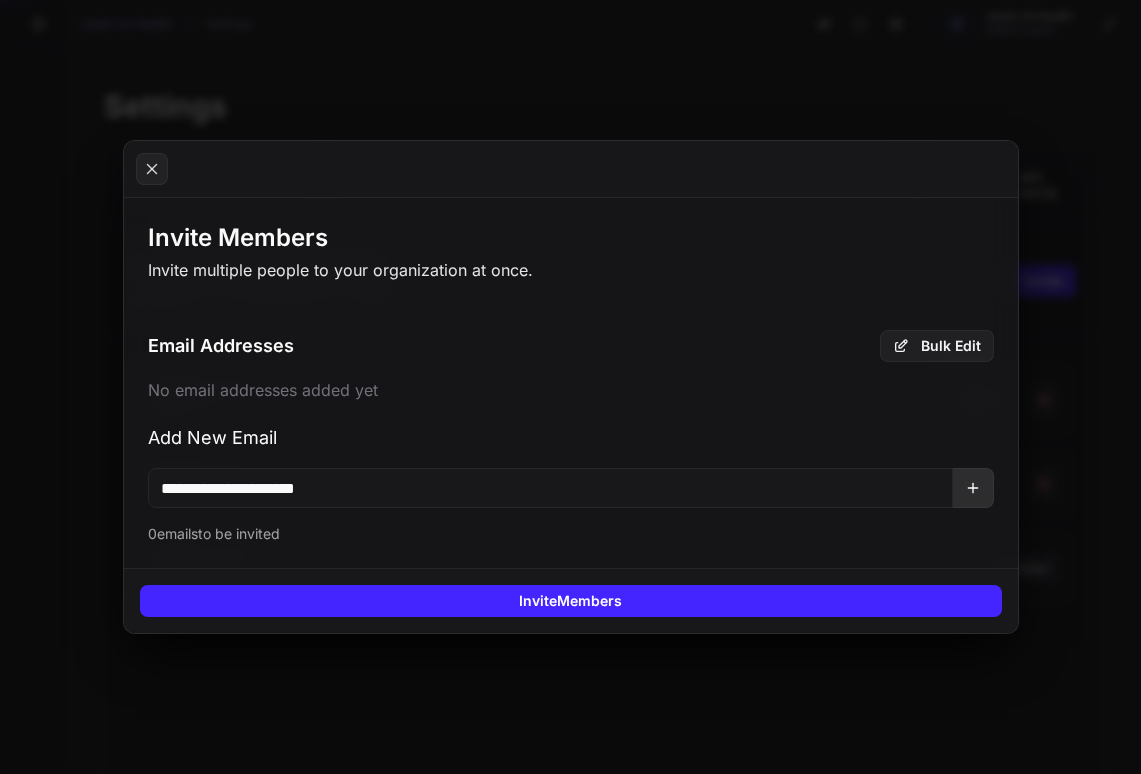 click 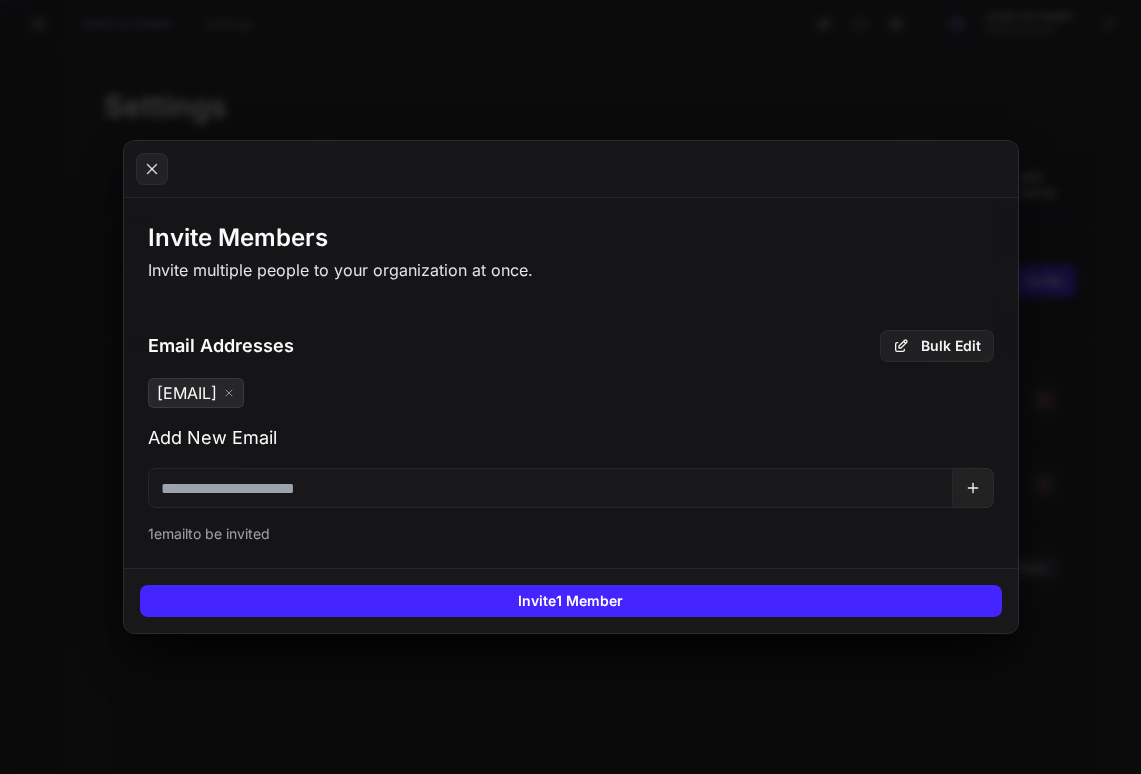 click on "samantha.kuo@gmail.com" at bounding box center (196, 393) 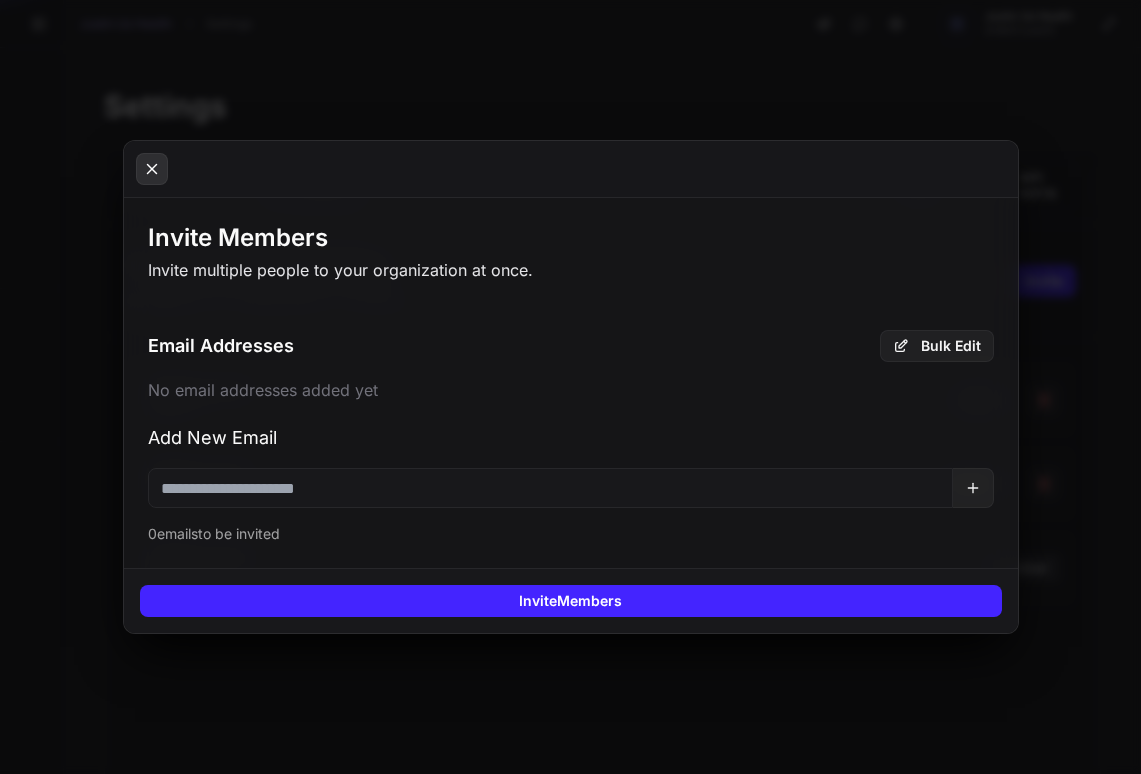 click 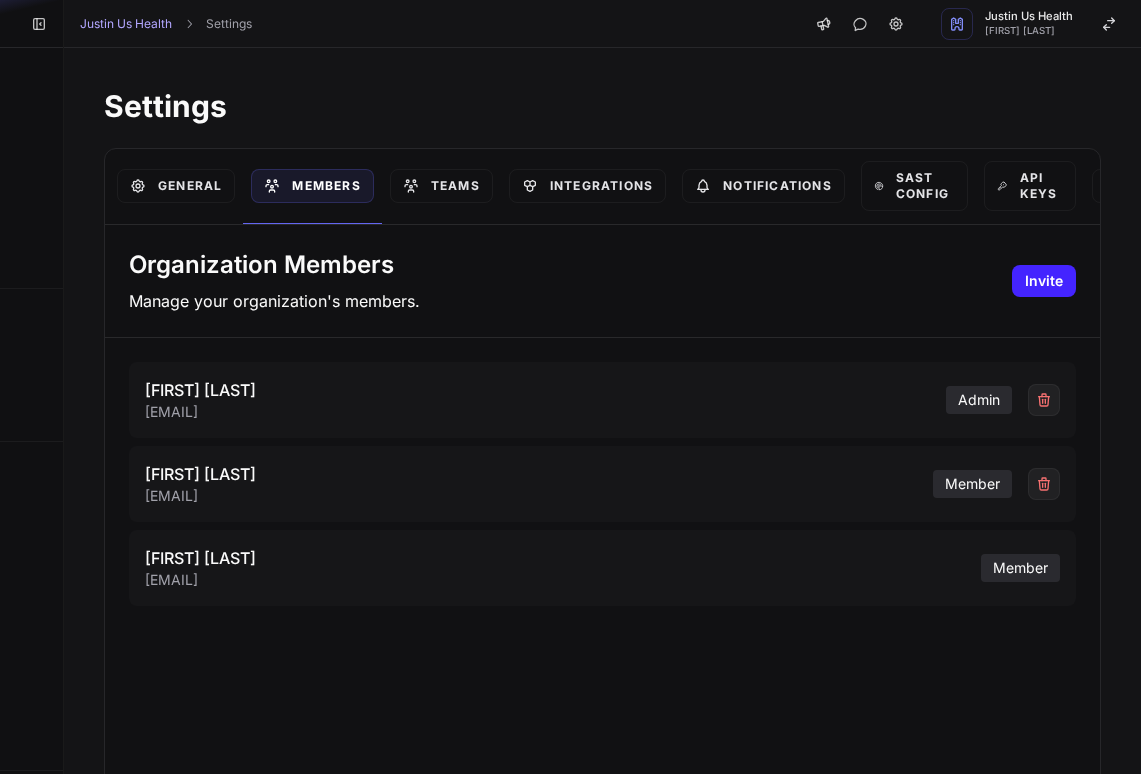 click on "member" at bounding box center [972, 484] 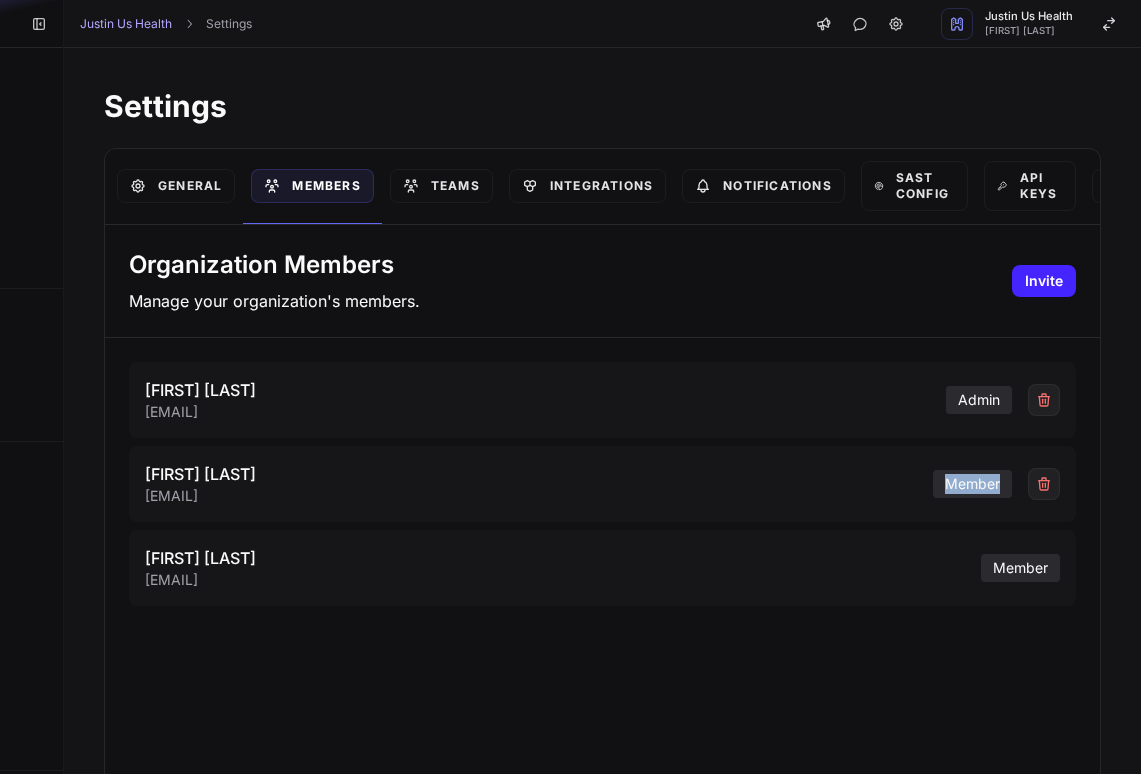 click on "member" at bounding box center (972, 484) 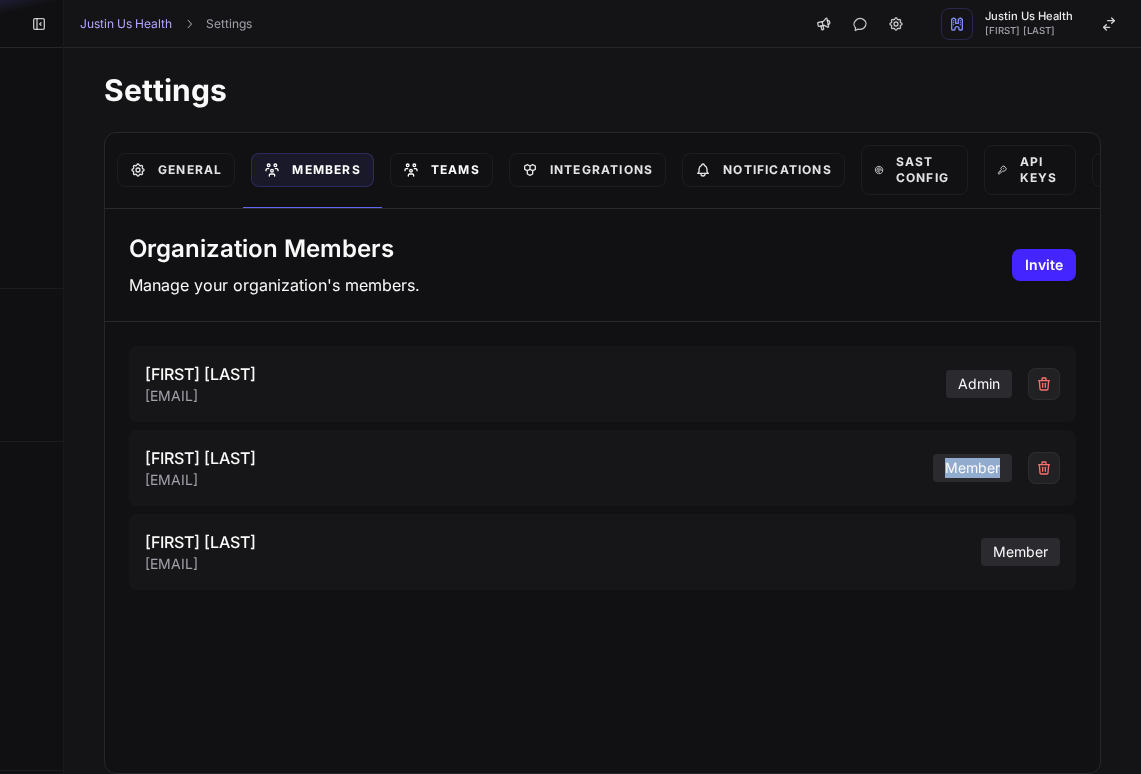 click on "Teams" at bounding box center (441, 170) 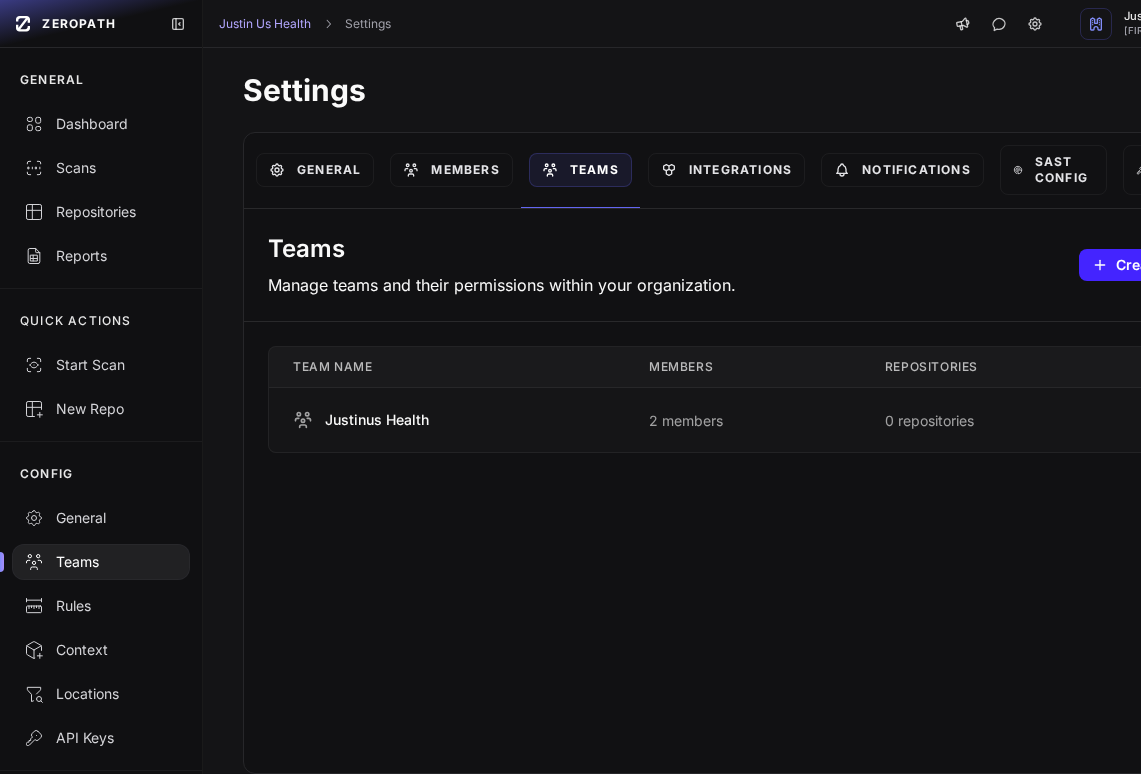 scroll, scrollTop: 0, scrollLeft: 139, axis: horizontal 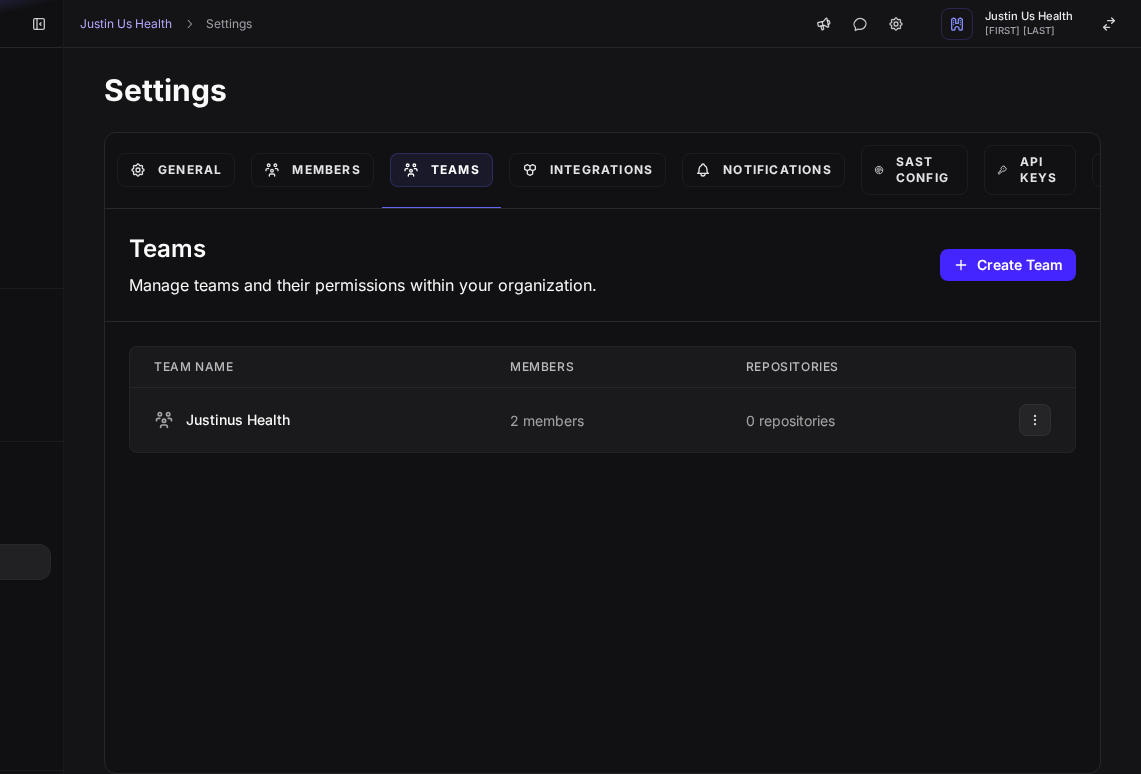 click on "0   repositories" at bounding box center [858, 420] 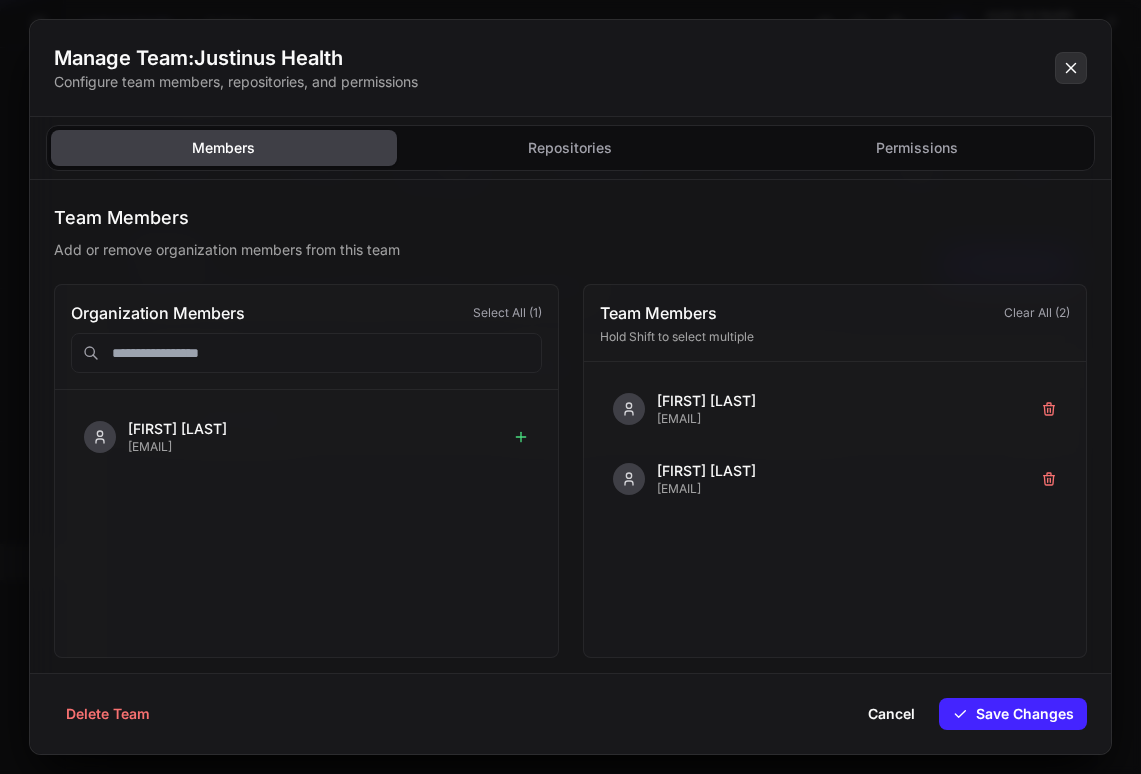 click 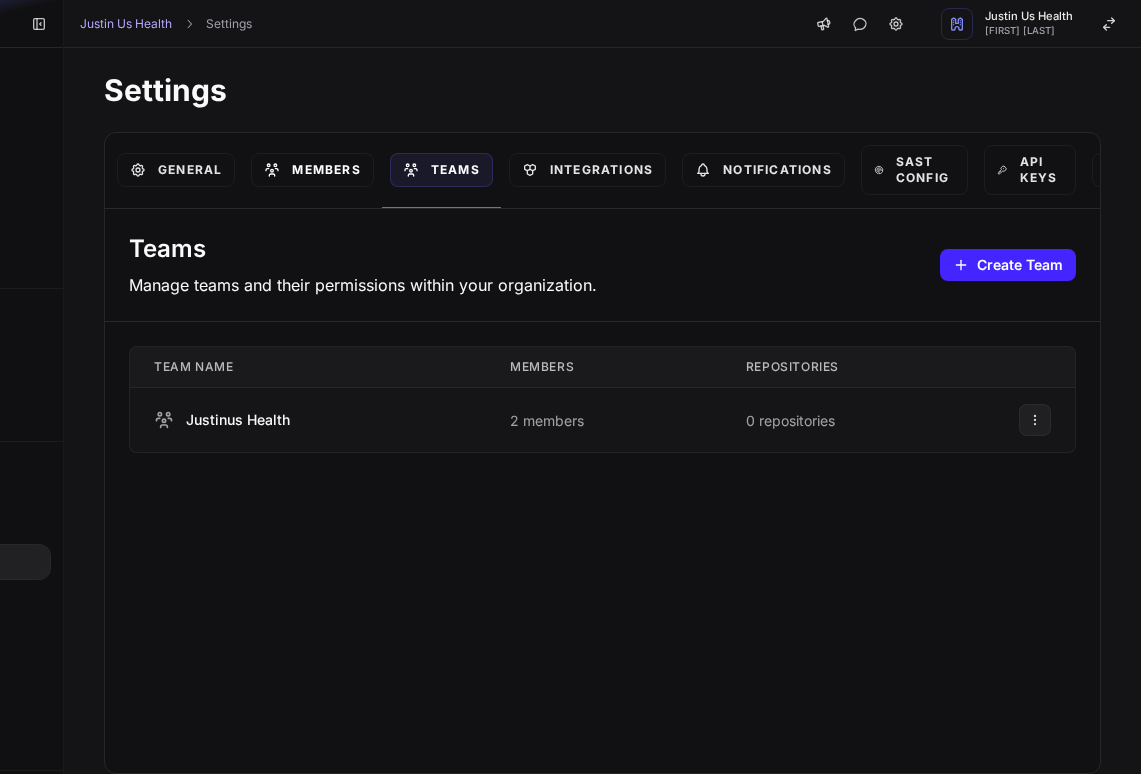 click on "Members" at bounding box center (312, 170) 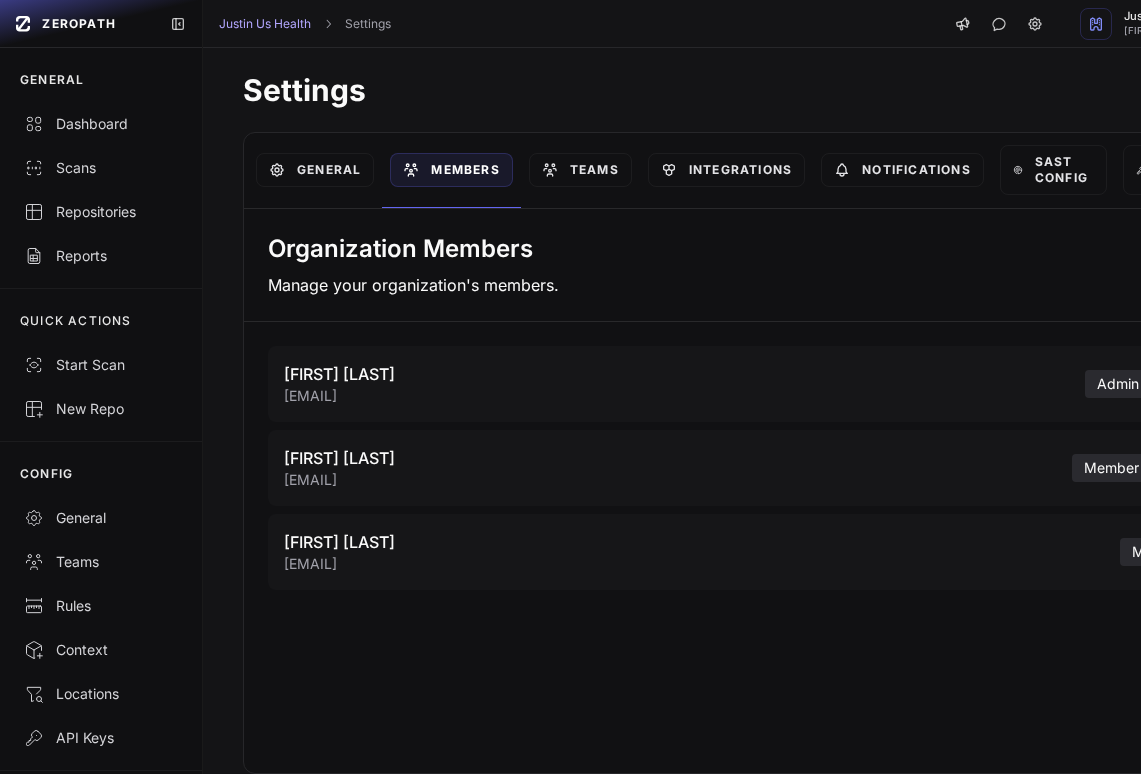 scroll, scrollTop: 0, scrollLeft: 139, axis: horizontal 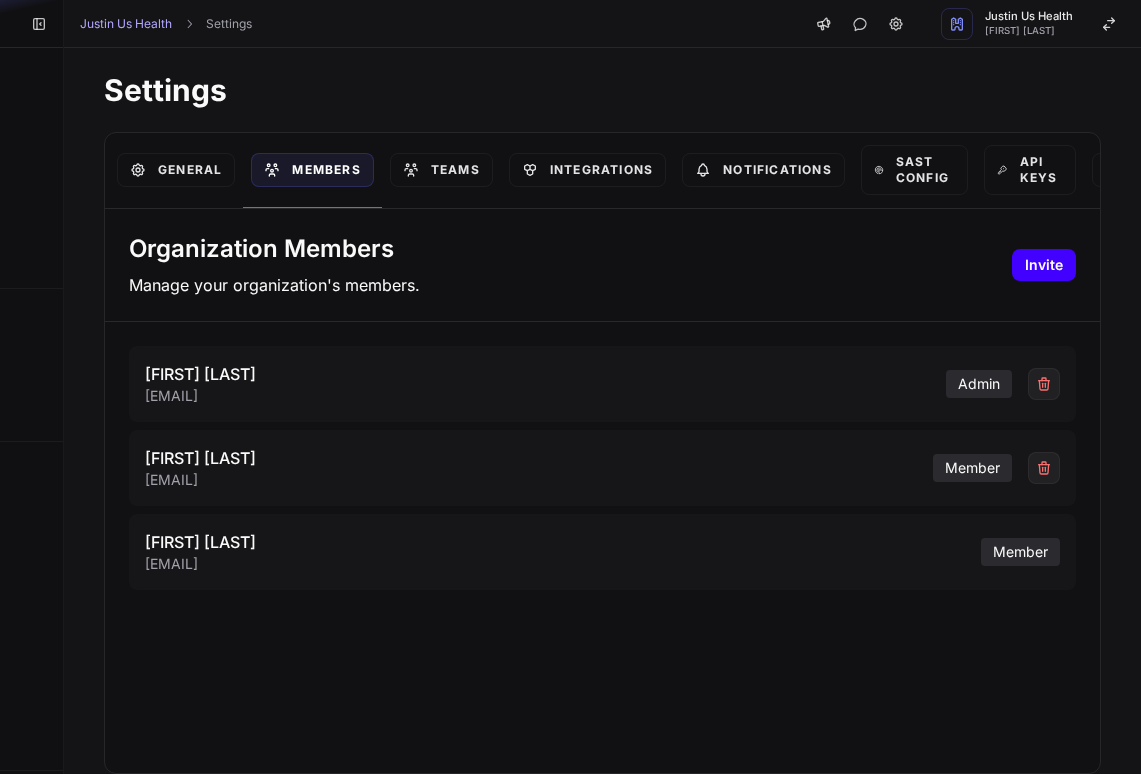 click on "Invite" at bounding box center (1044, 265) 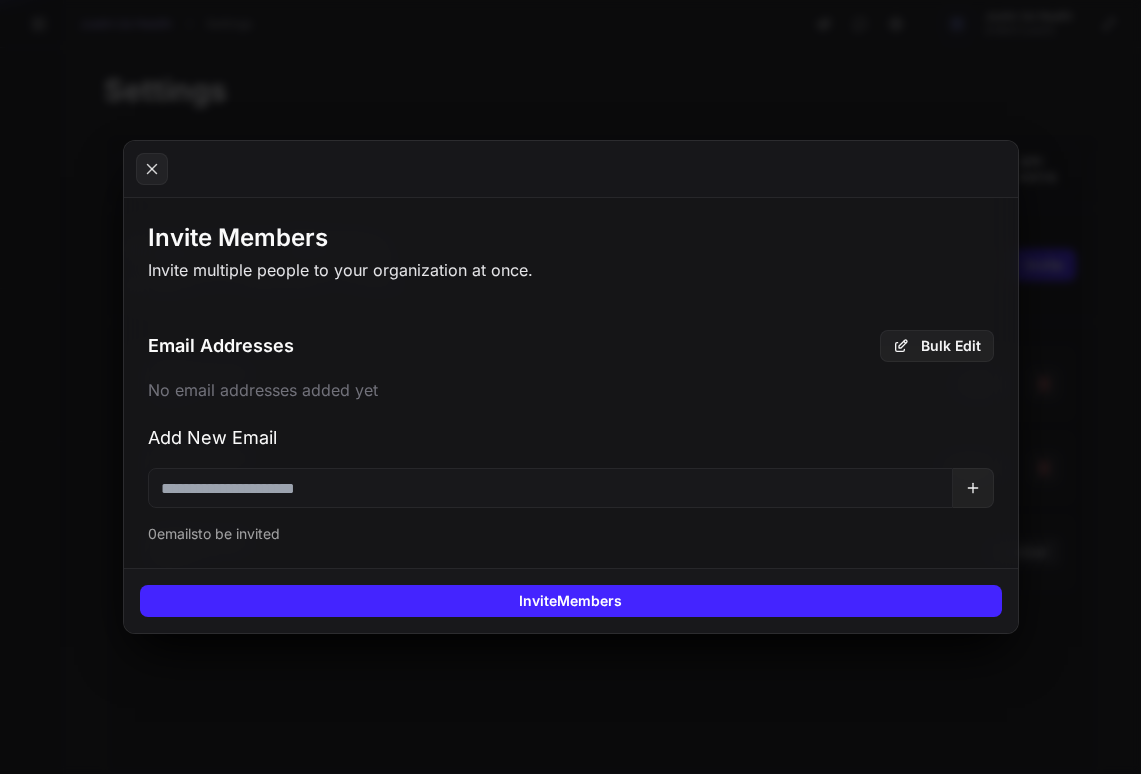 click at bounding box center (550, 488) 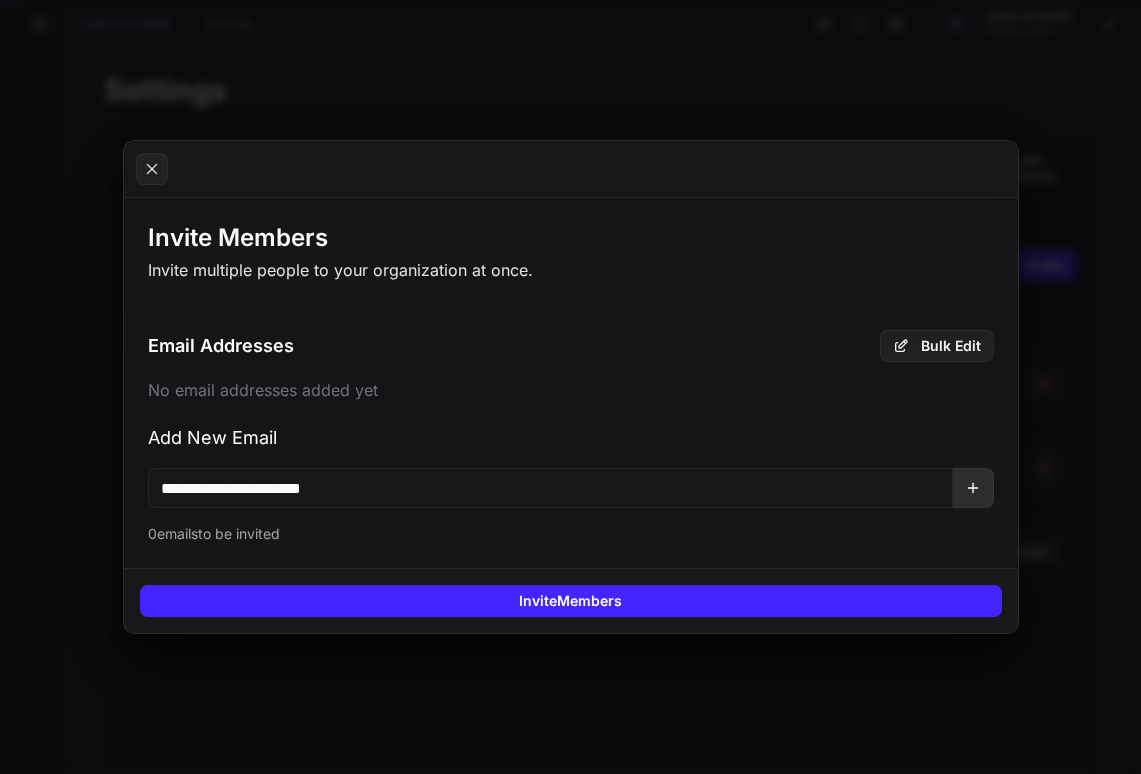 type on "**********" 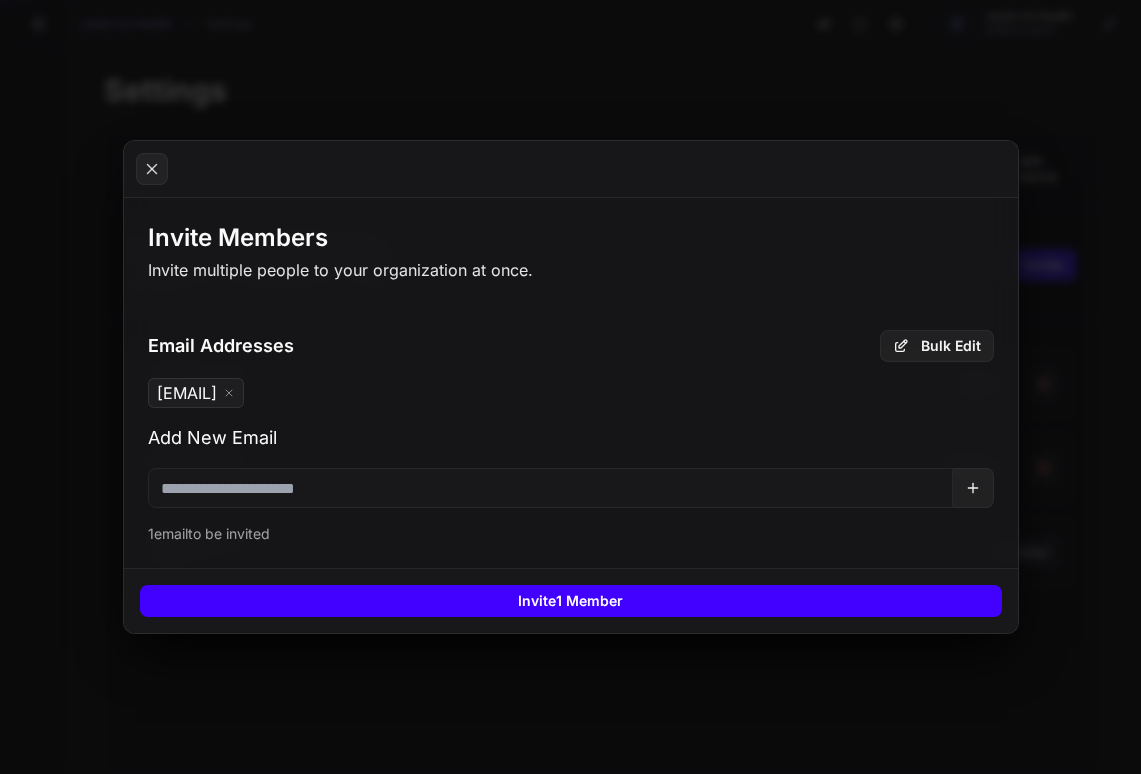 click on "Invite  1 Member" at bounding box center [571, 601] 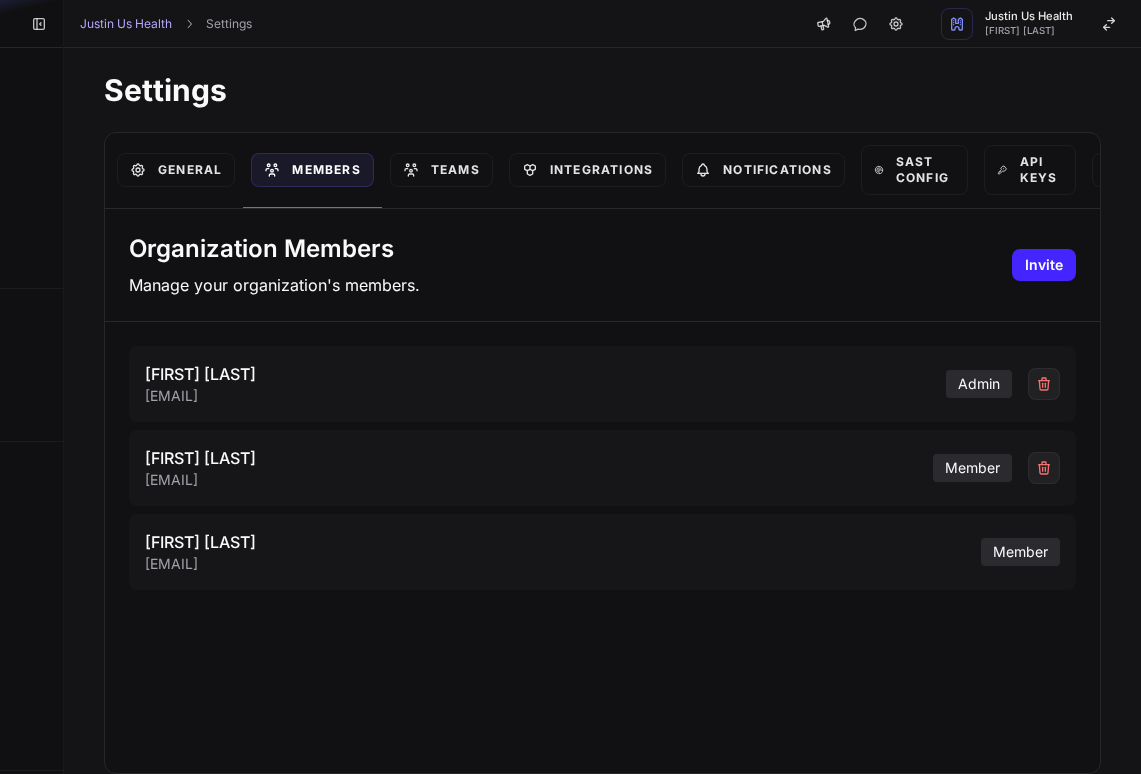click on "Organization Members   Manage your organization's members.   Invite" at bounding box center [602, 265] 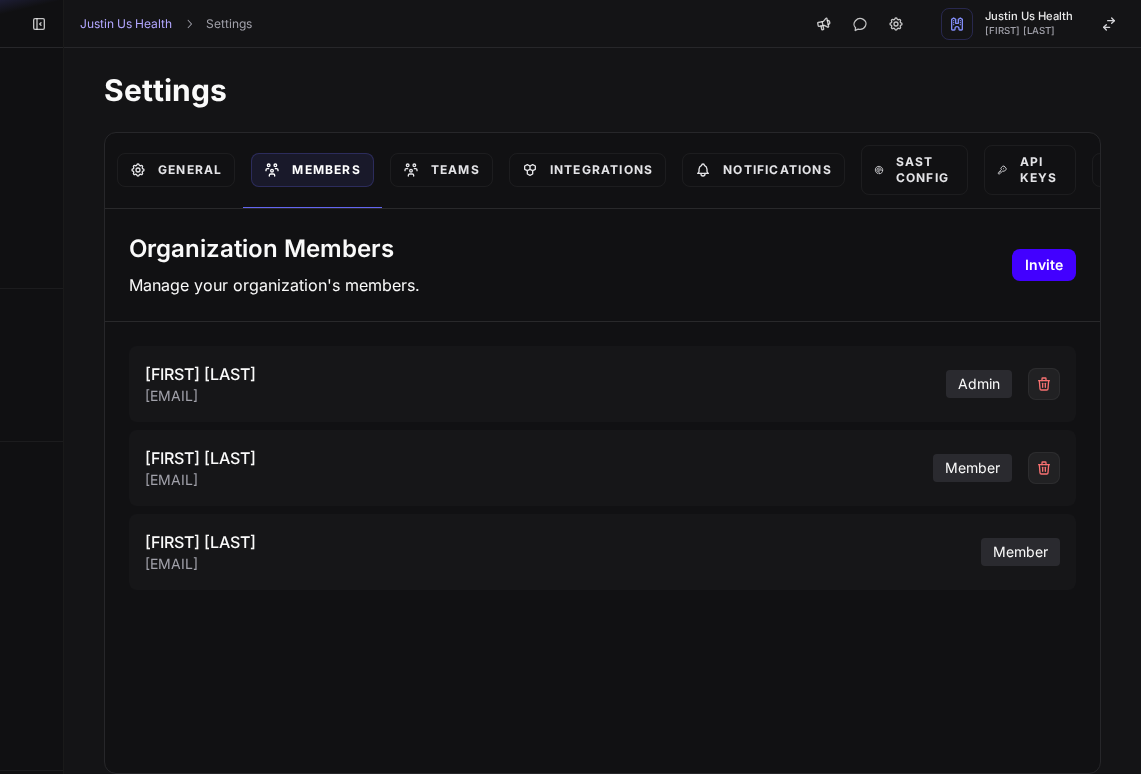 click on "Invite" at bounding box center [1044, 265] 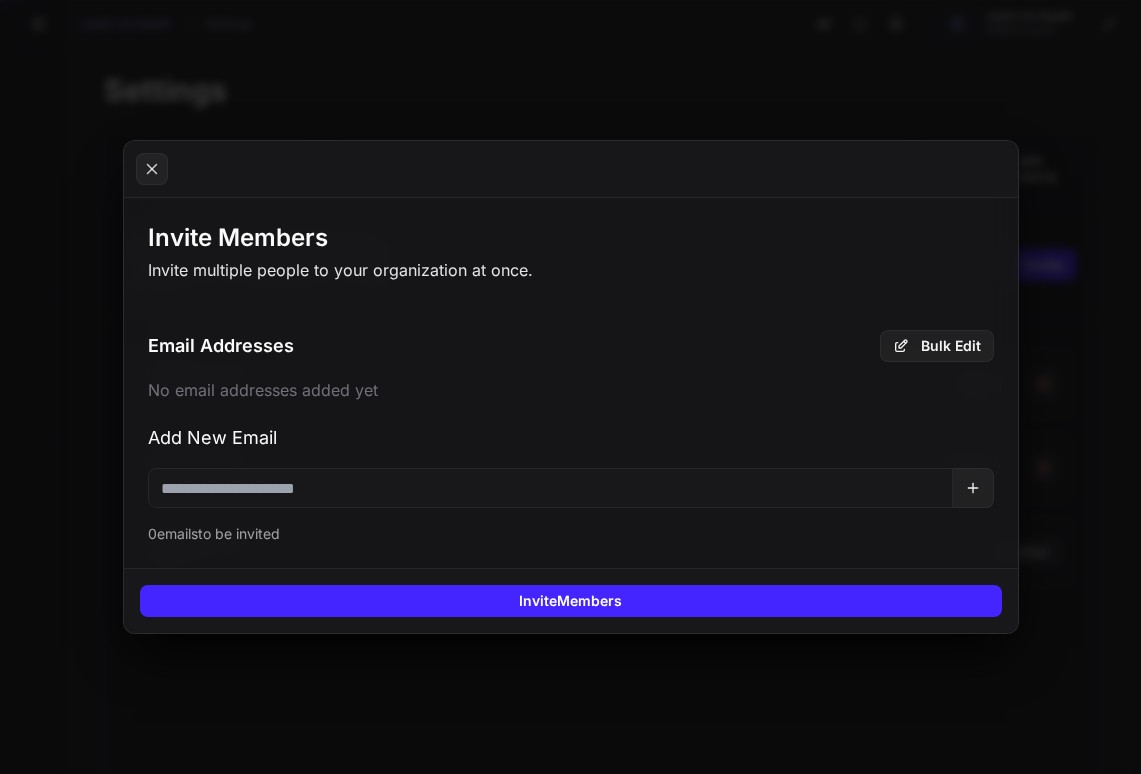 click at bounding box center [550, 488] 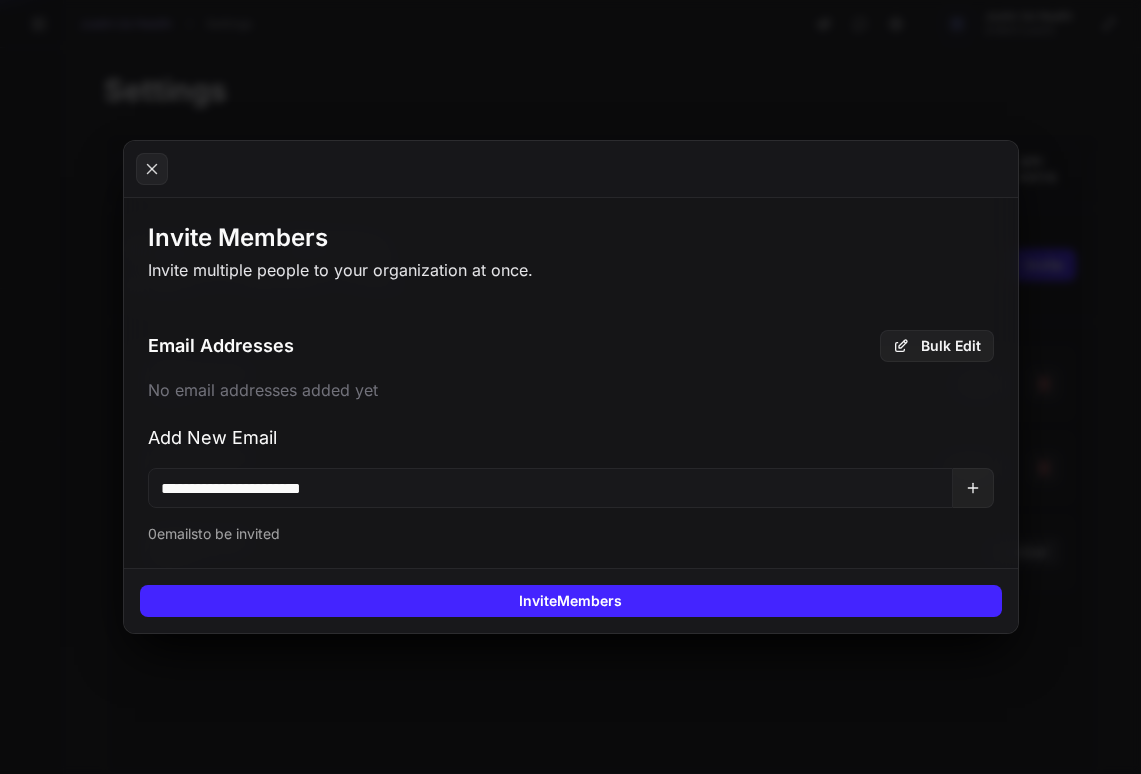 type on "**********" 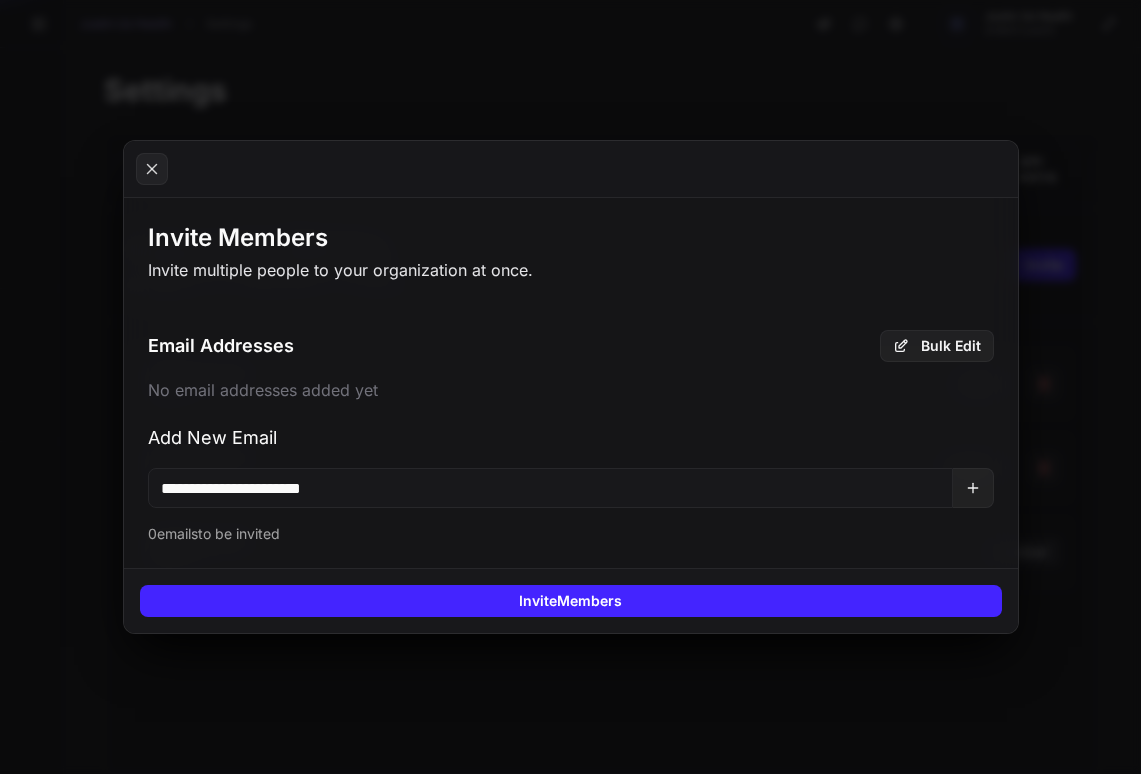 click on "**********" 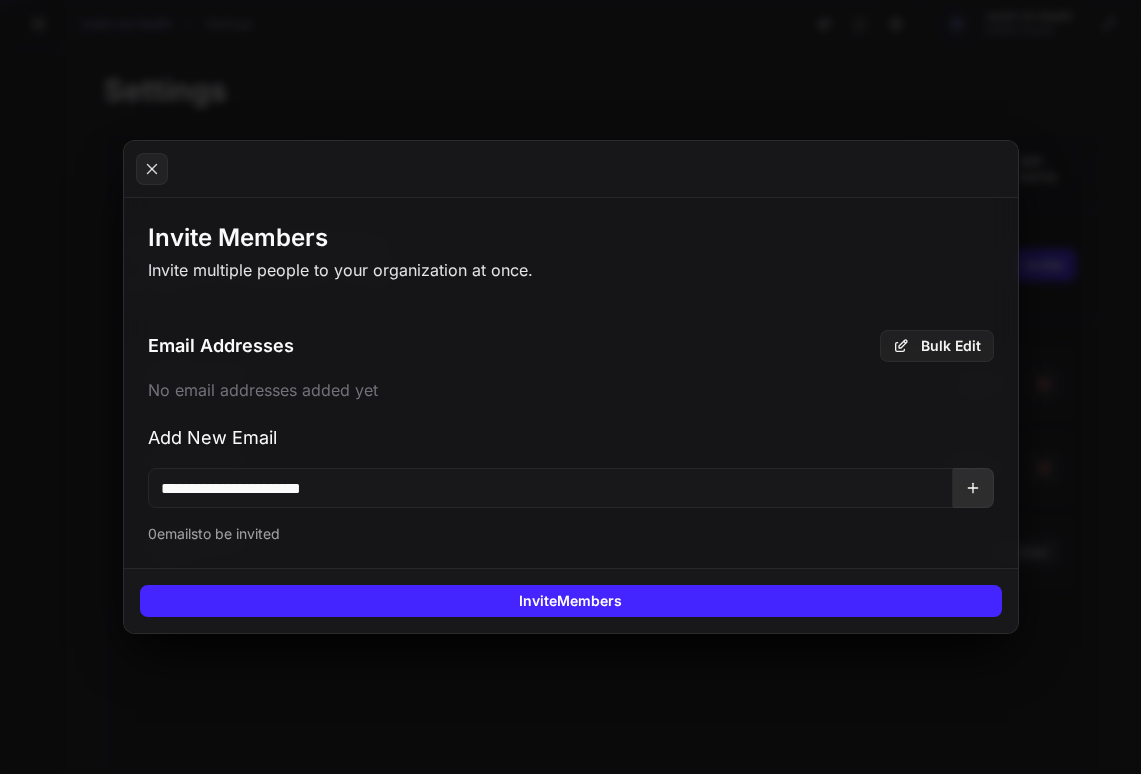 click 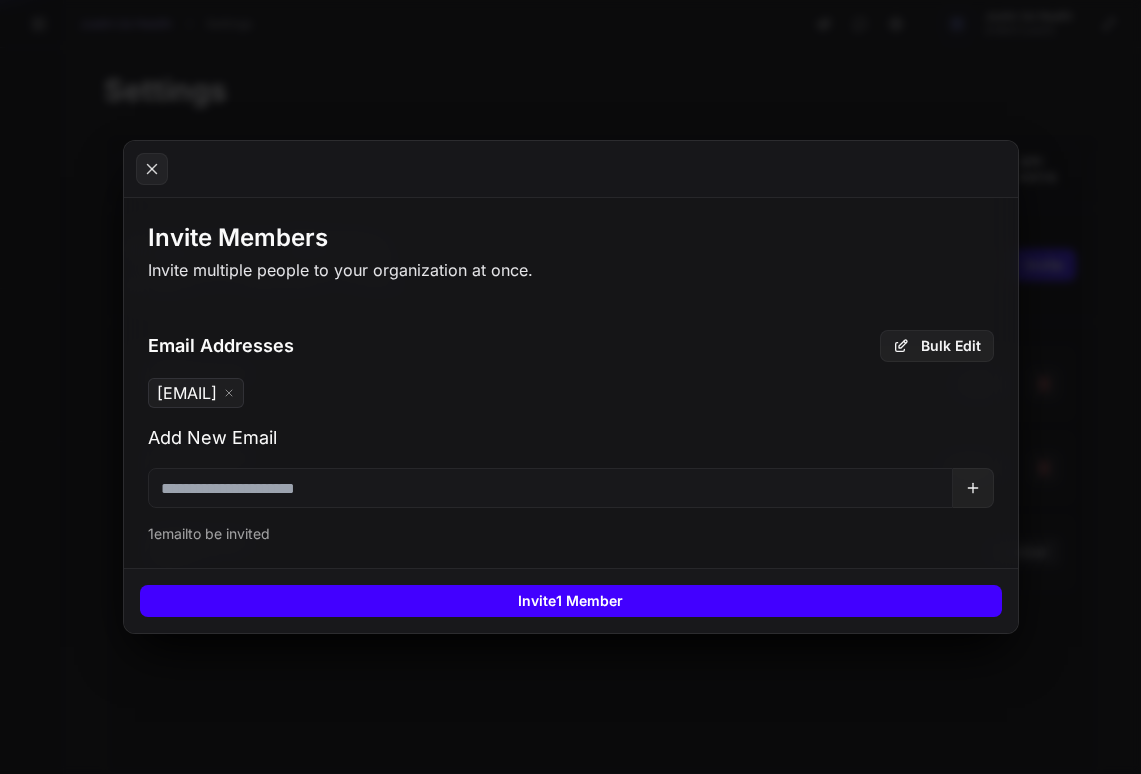 click on "Invite  1 Member" at bounding box center [571, 601] 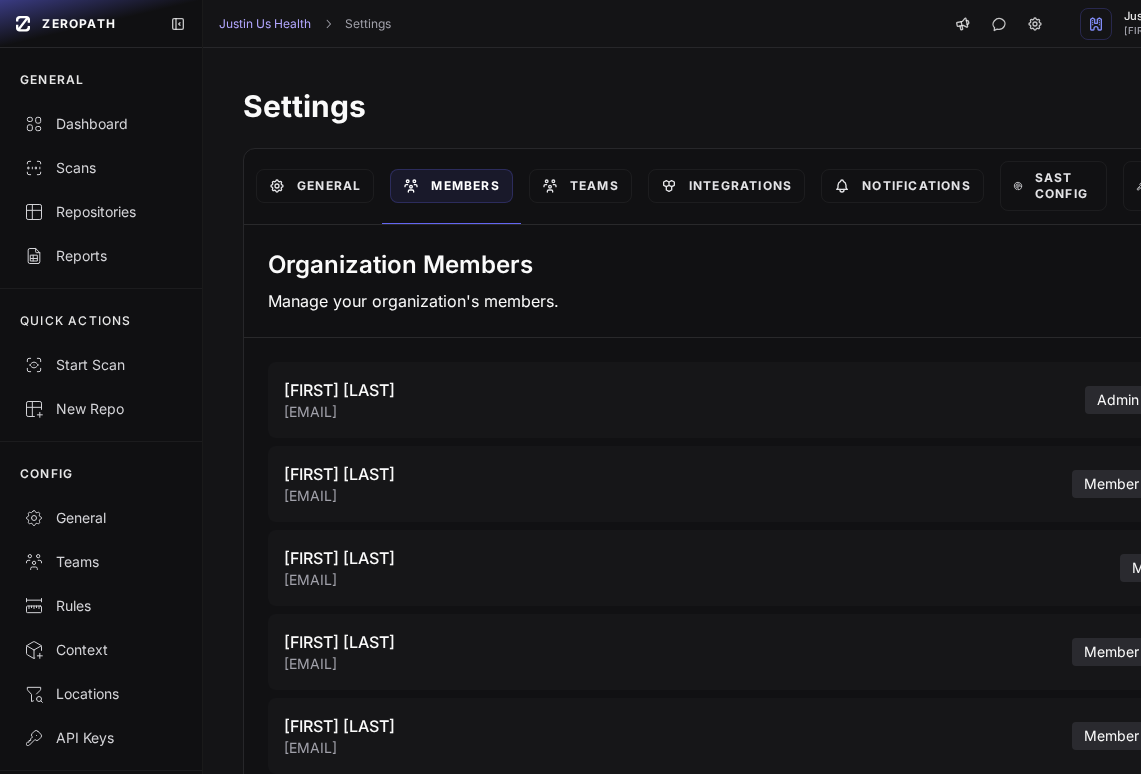 scroll, scrollTop: 0, scrollLeft: 139, axis: horizontal 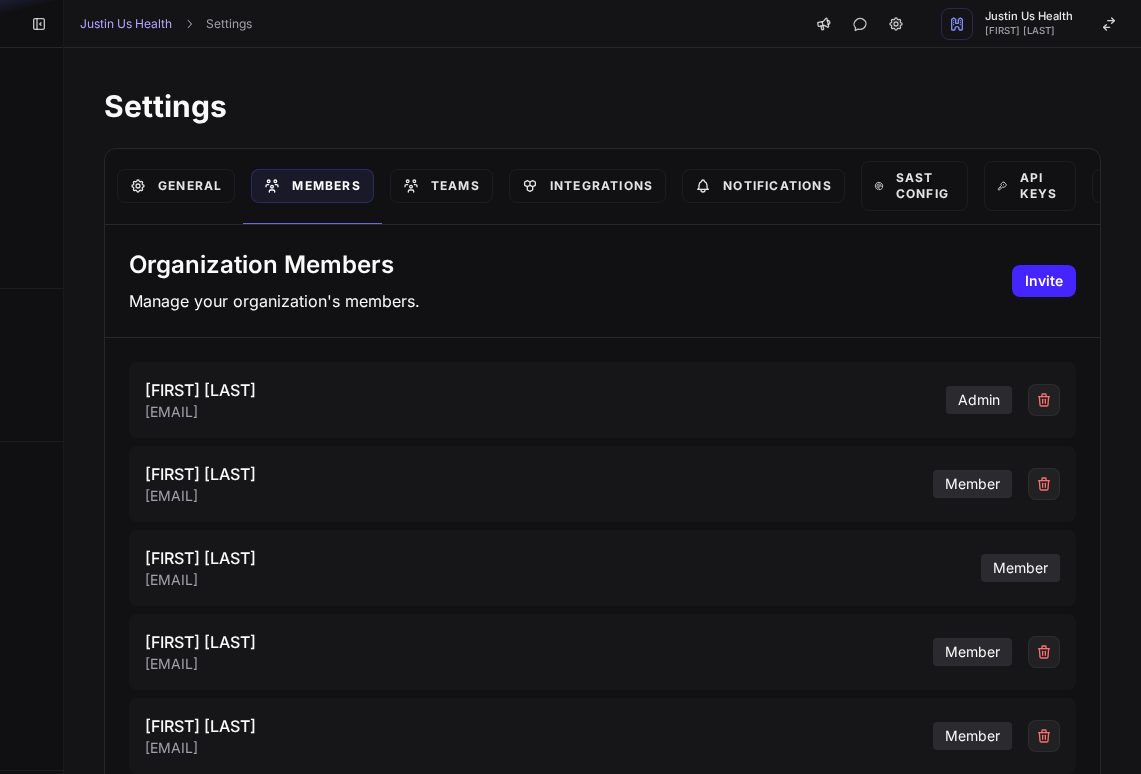 click on "Teams" at bounding box center [441, 186] 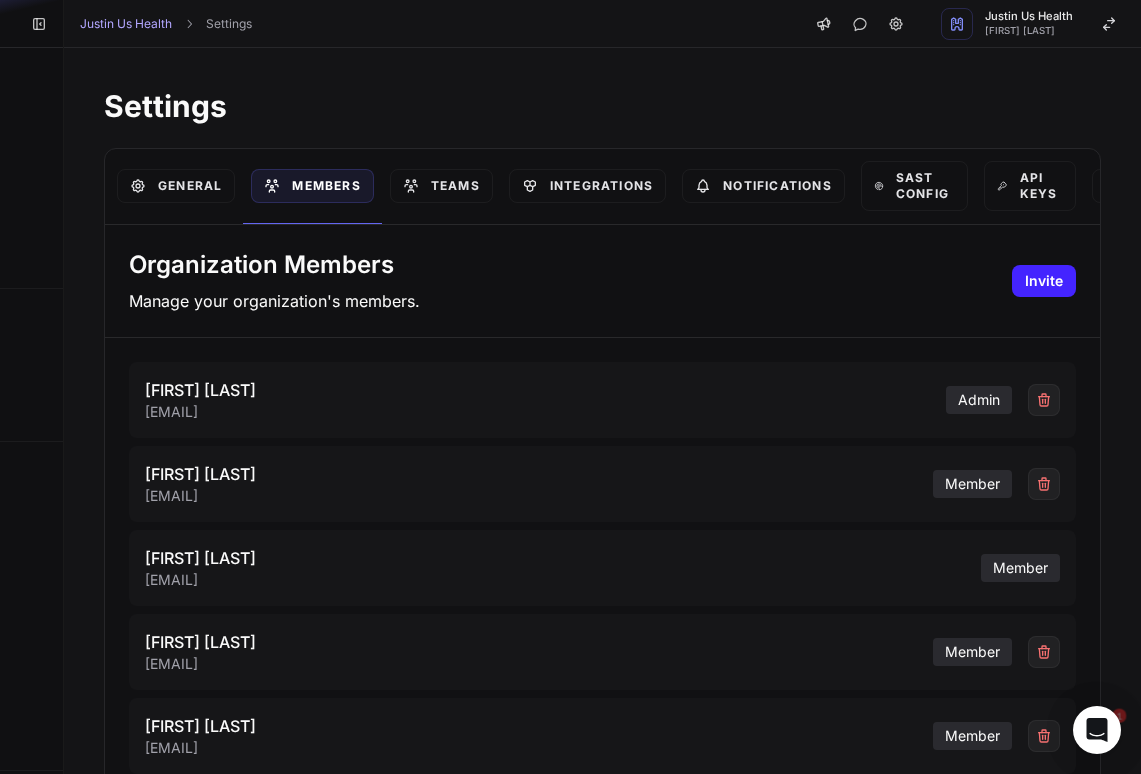 scroll, scrollTop: 0, scrollLeft: 0, axis: both 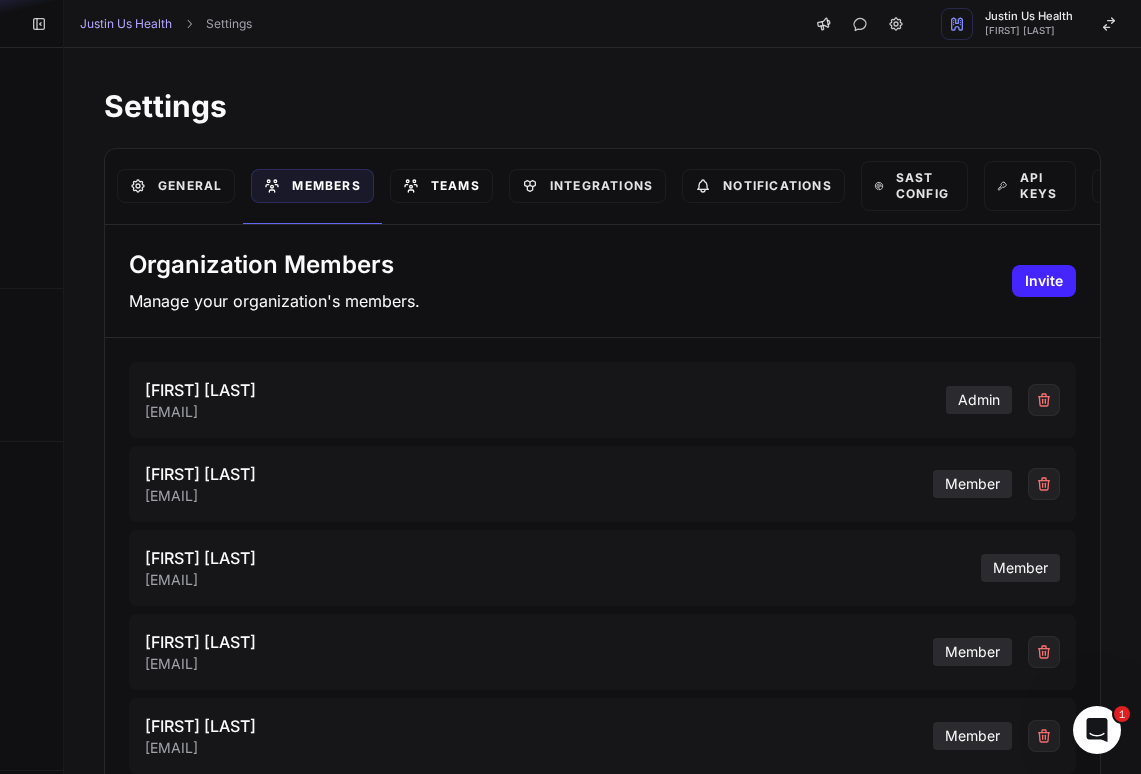 click on "Teams" at bounding box center [441, 186] 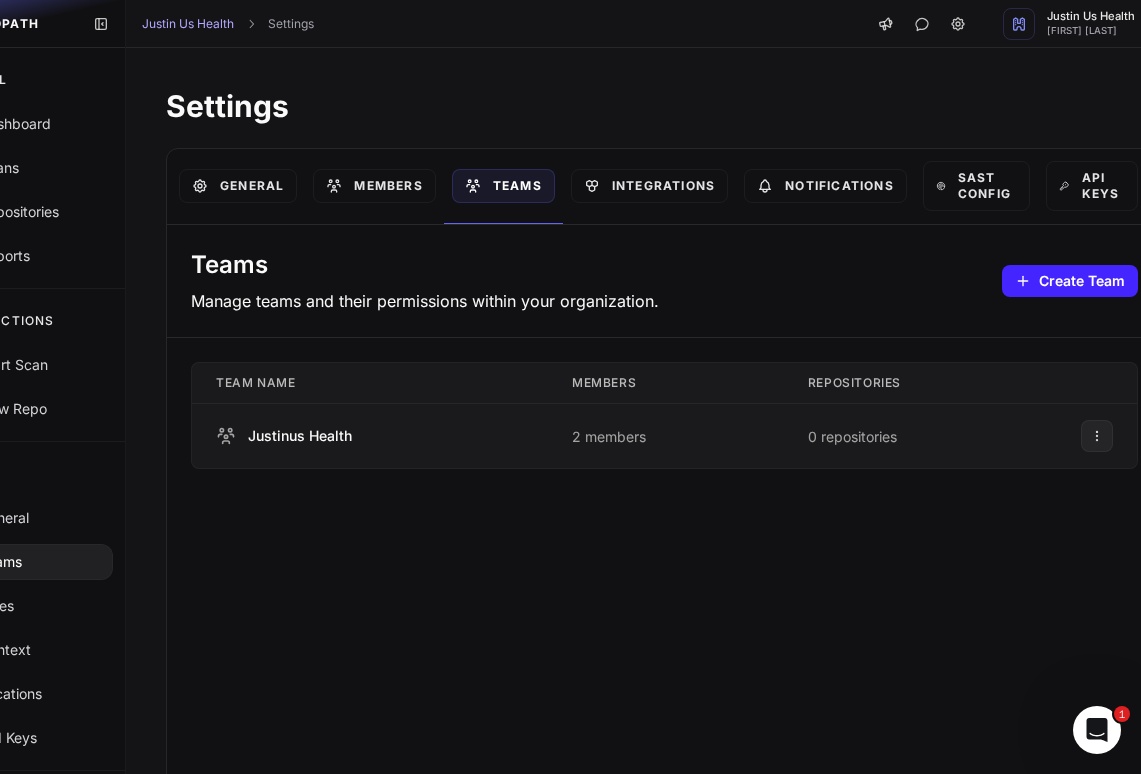 scroll, scrollTop: 0, scrollLeft: 139, axis: horizontal 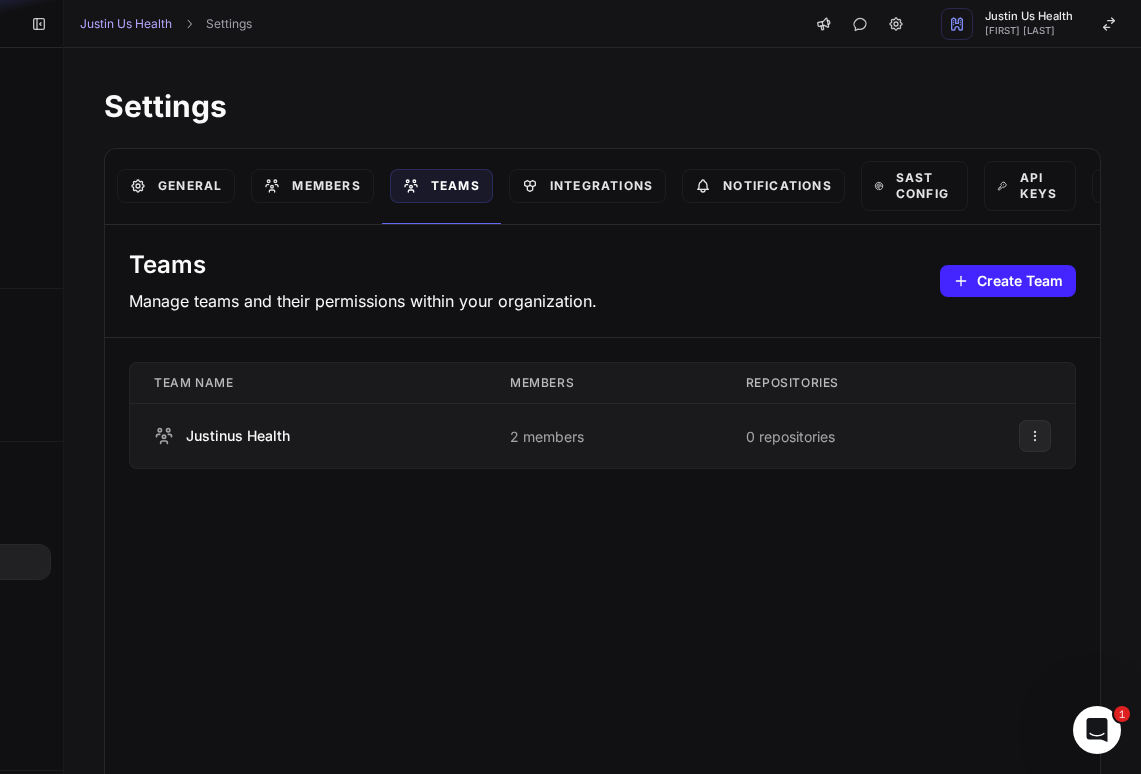 click on "2   members" at bounding box center [604, 436] 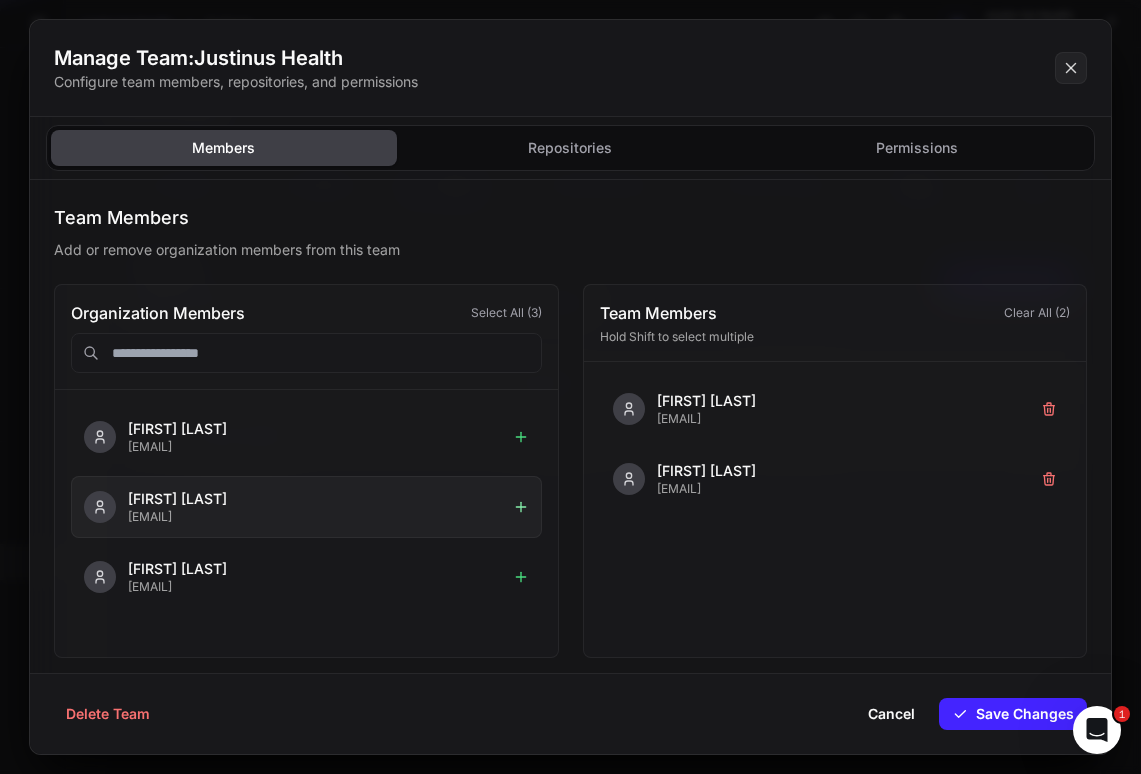 click 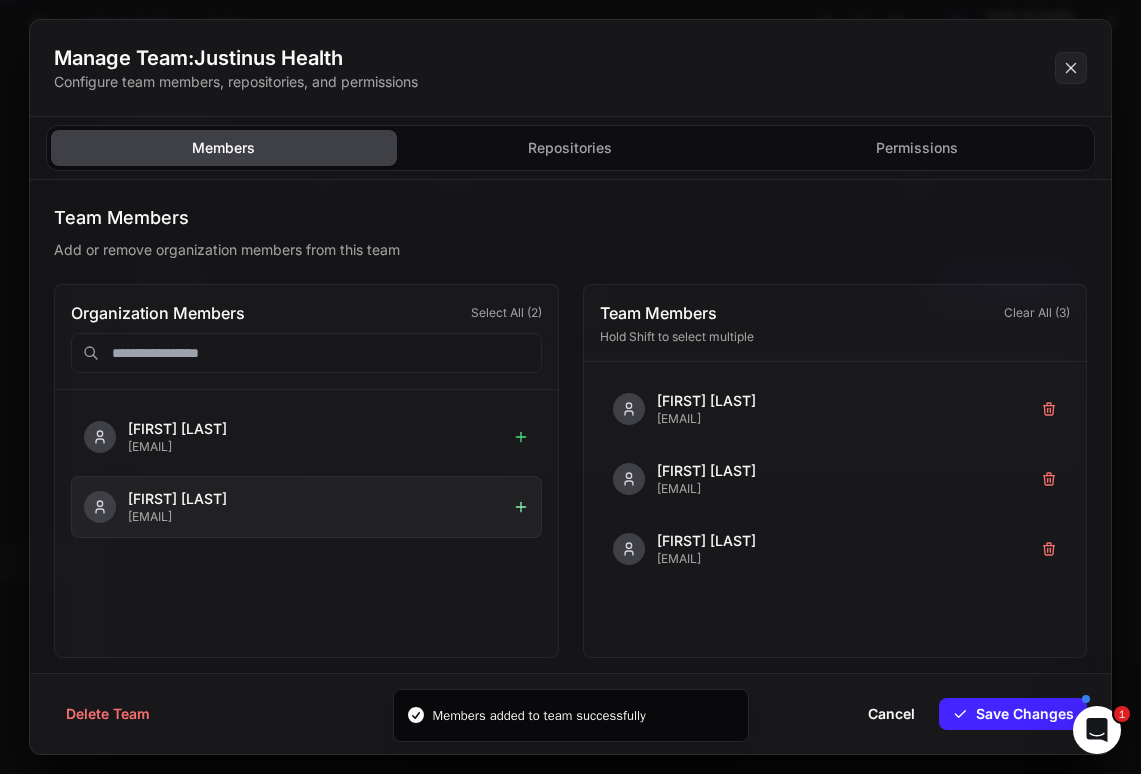 click 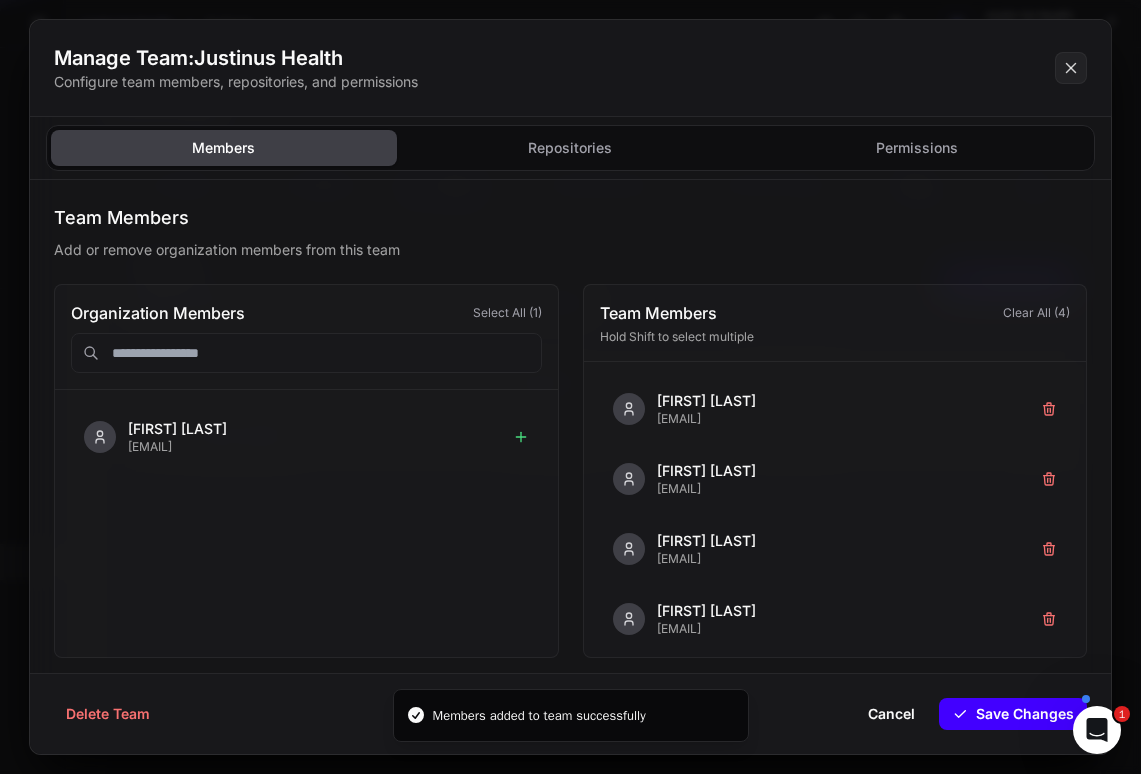 click on "Save Changes" at bounding box center (1013, 714) 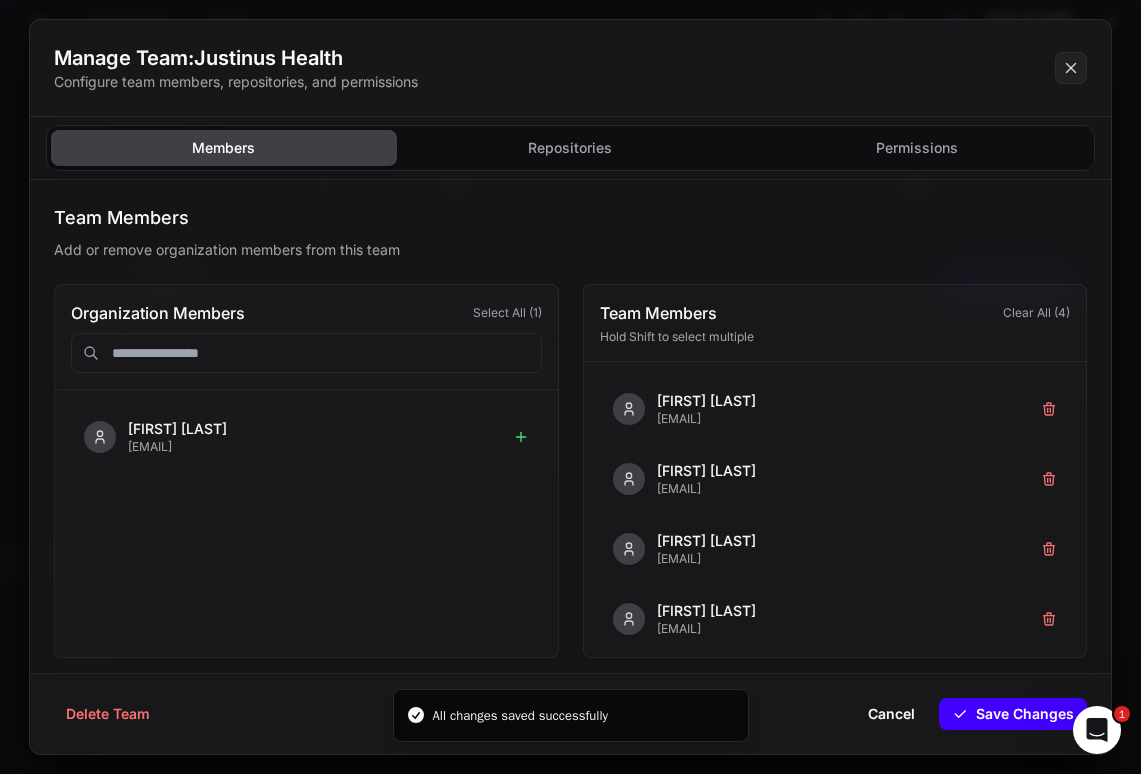 click on "Save Changes" at bounding box center (1013, 714) 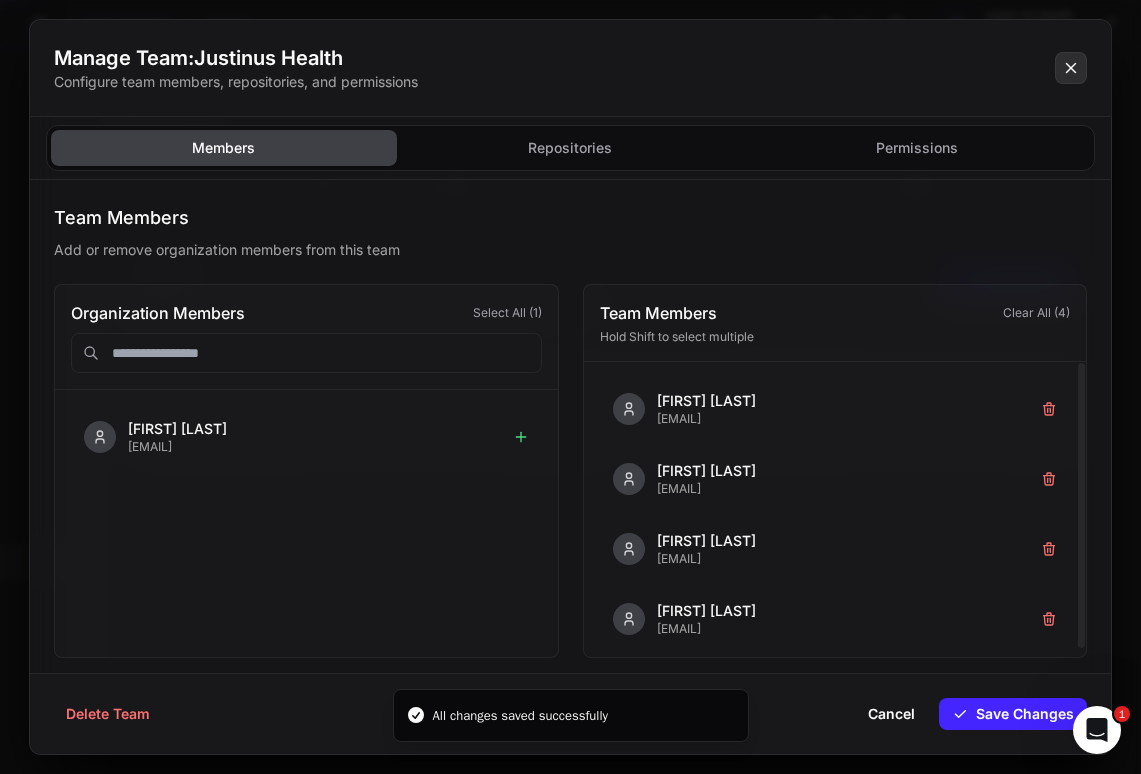 click 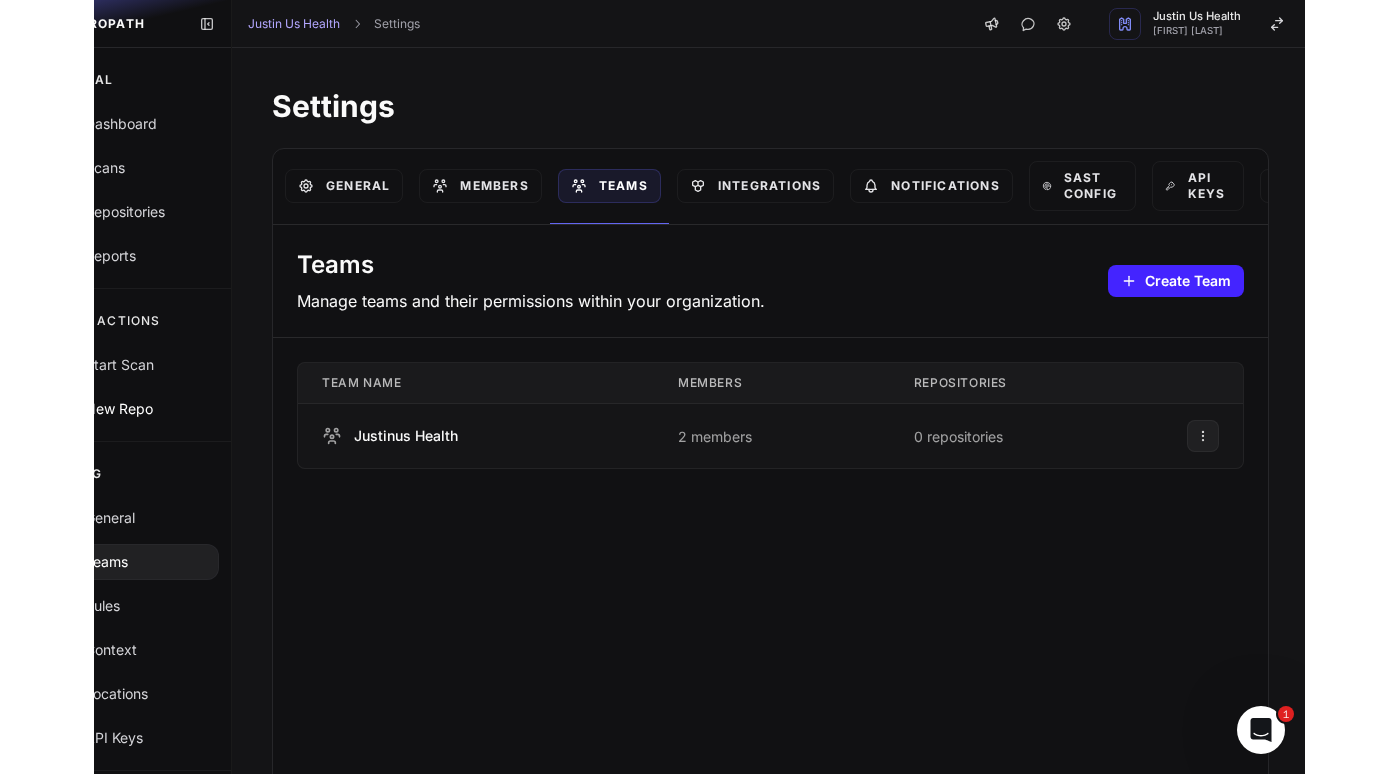 scroll, scrollTop: 0, scrollLeft: 0, axis: both 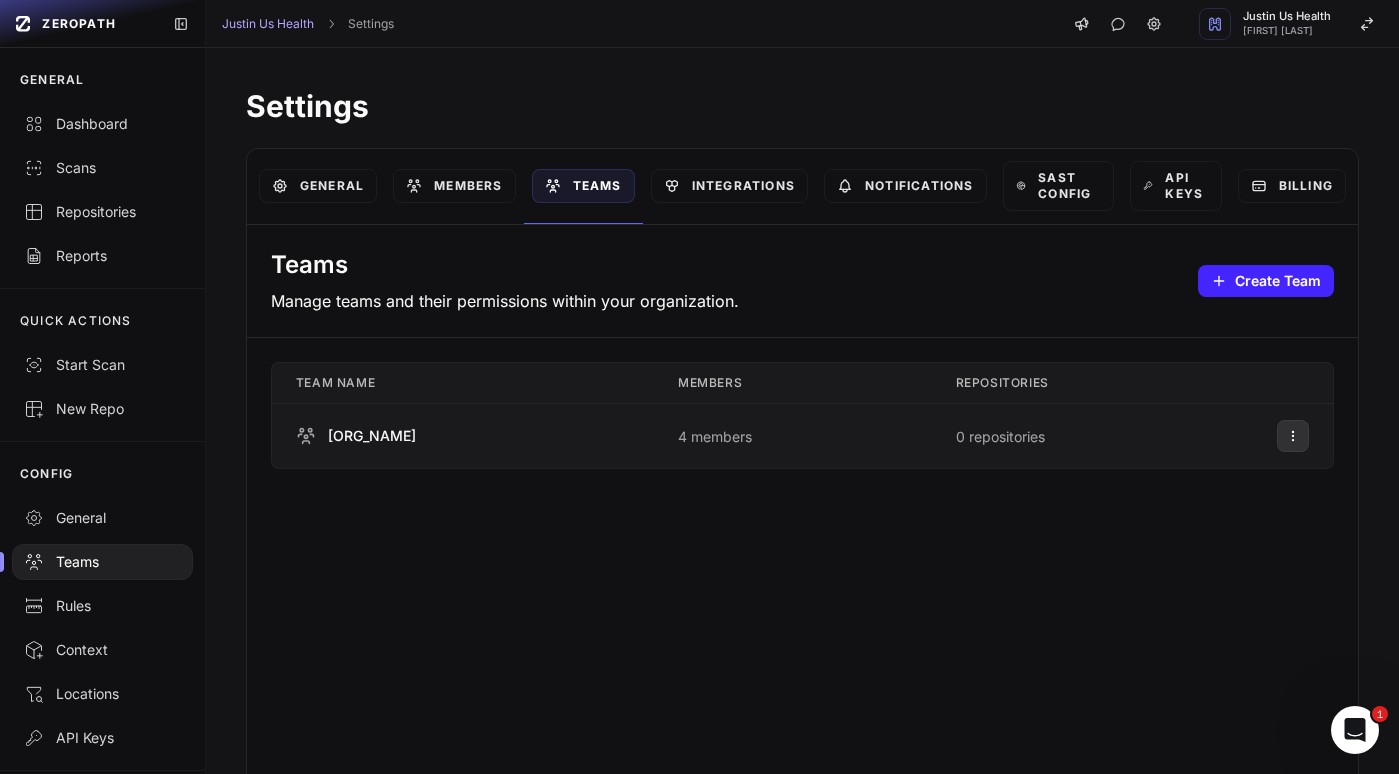 click 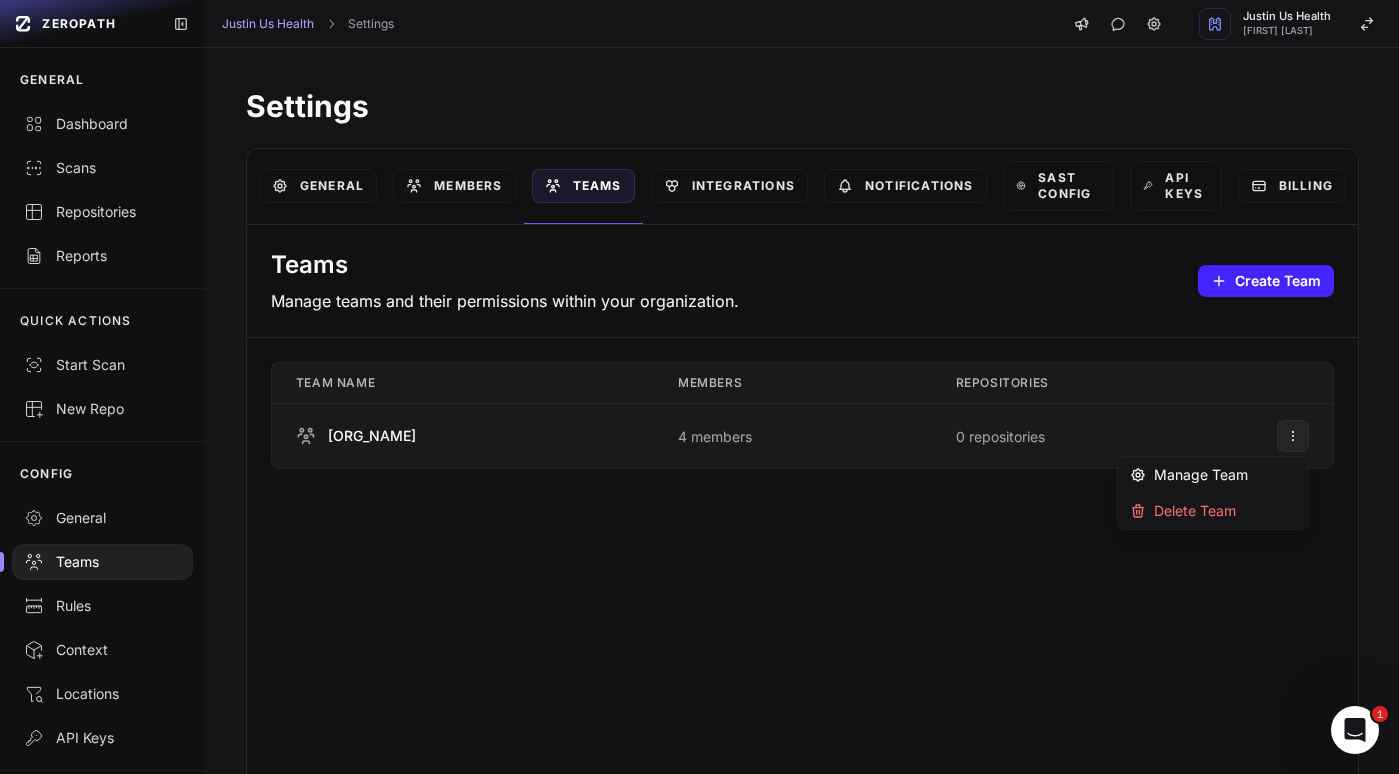 click on "0   repositories" at bounding box center [1092, 436] 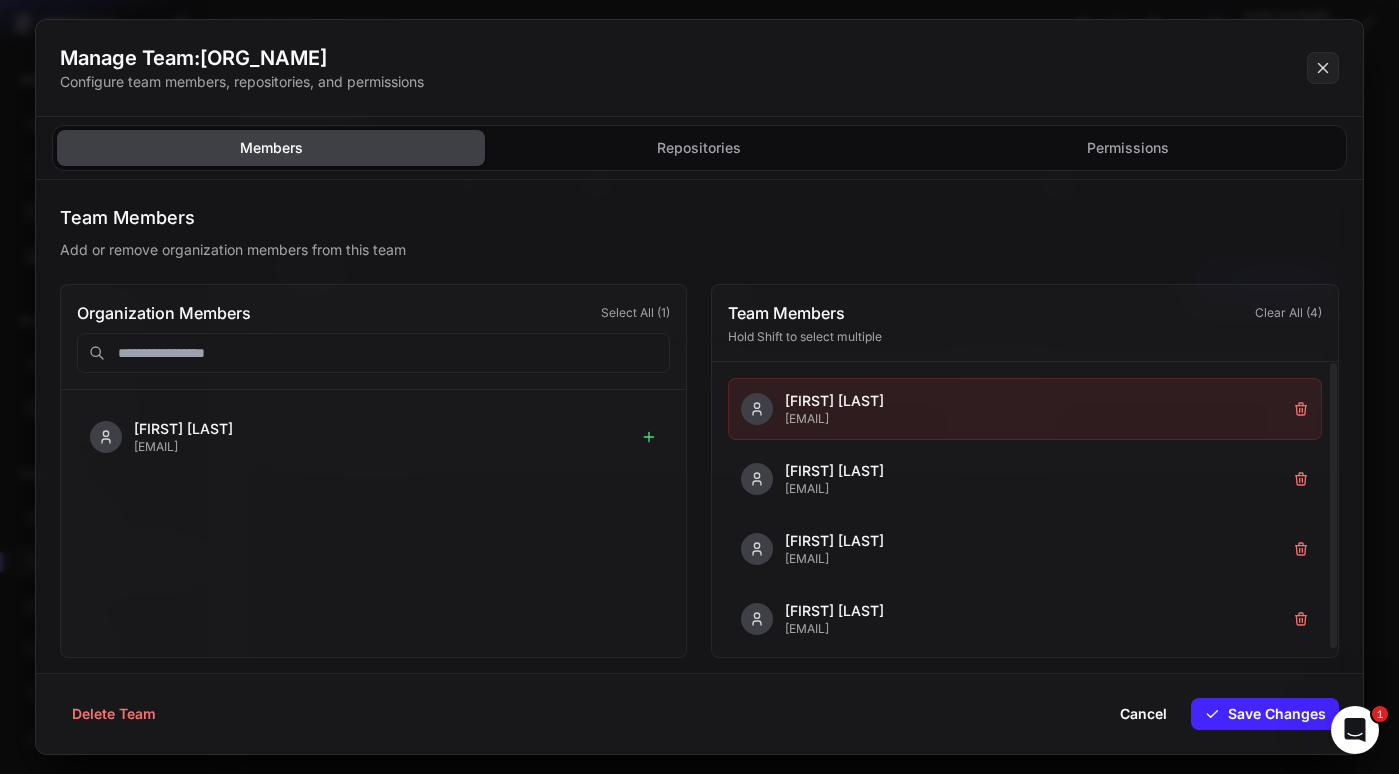 scroll, scrollTop: 9, scrollLeft: 0, axis: vertical 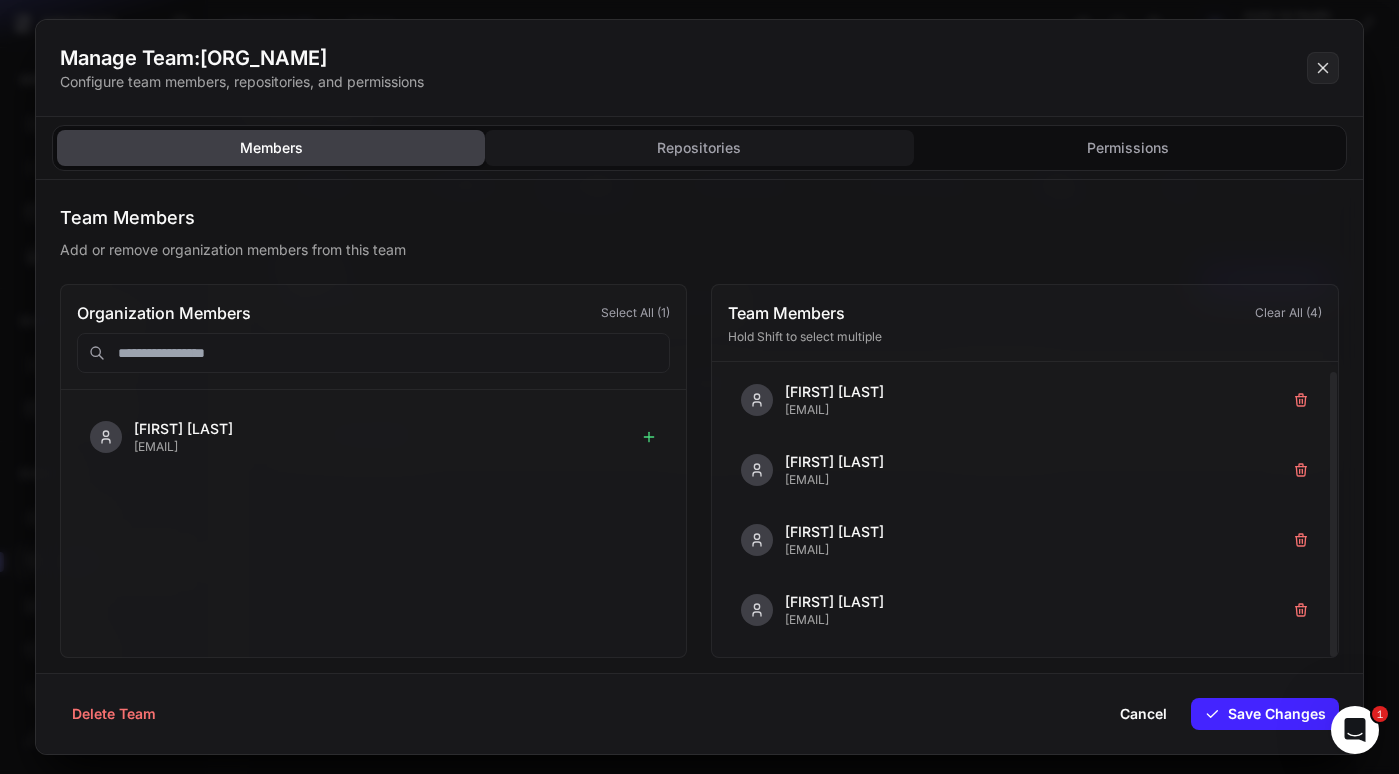 click on "Repositories" 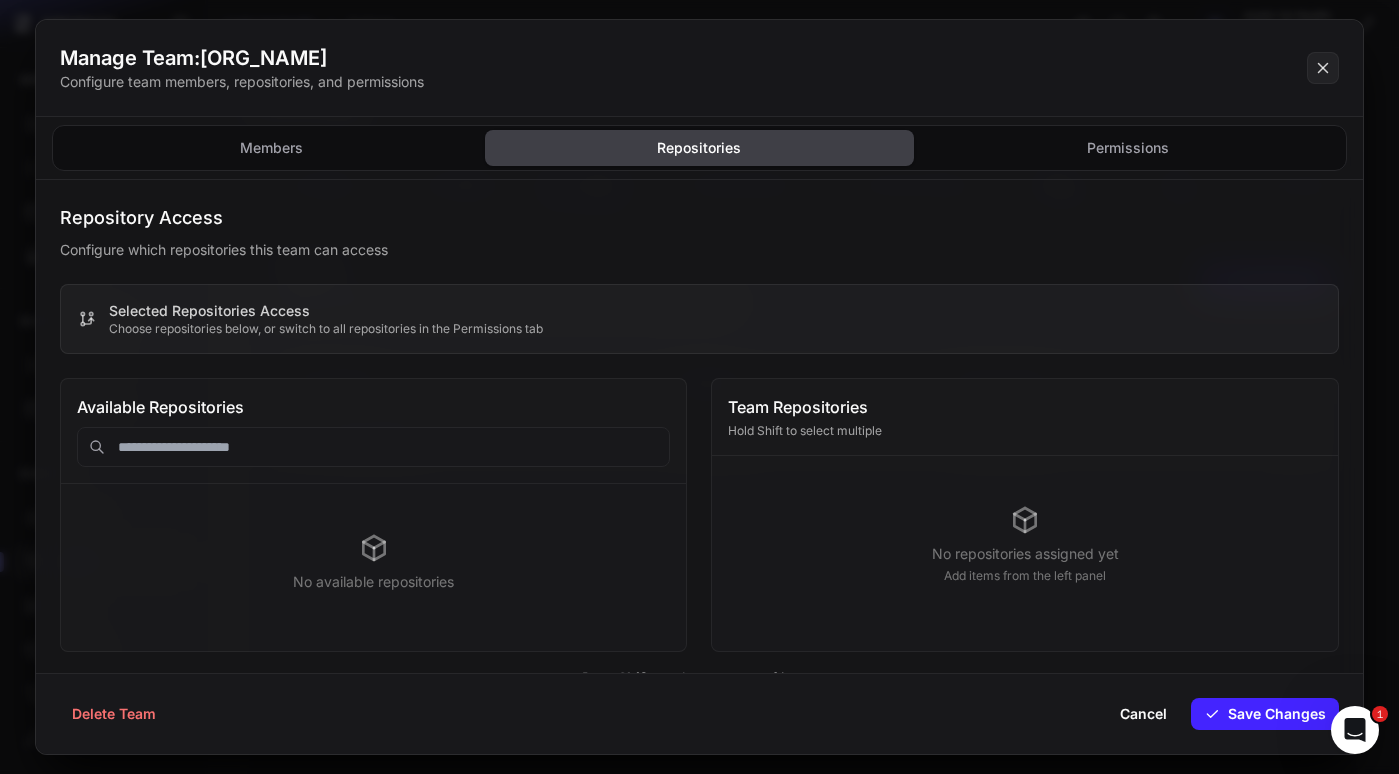 click on "Selected Repositories Access   Choose repositories below, or switch to all repositories in the Permissions
tab" at bounding box center (699, 319) 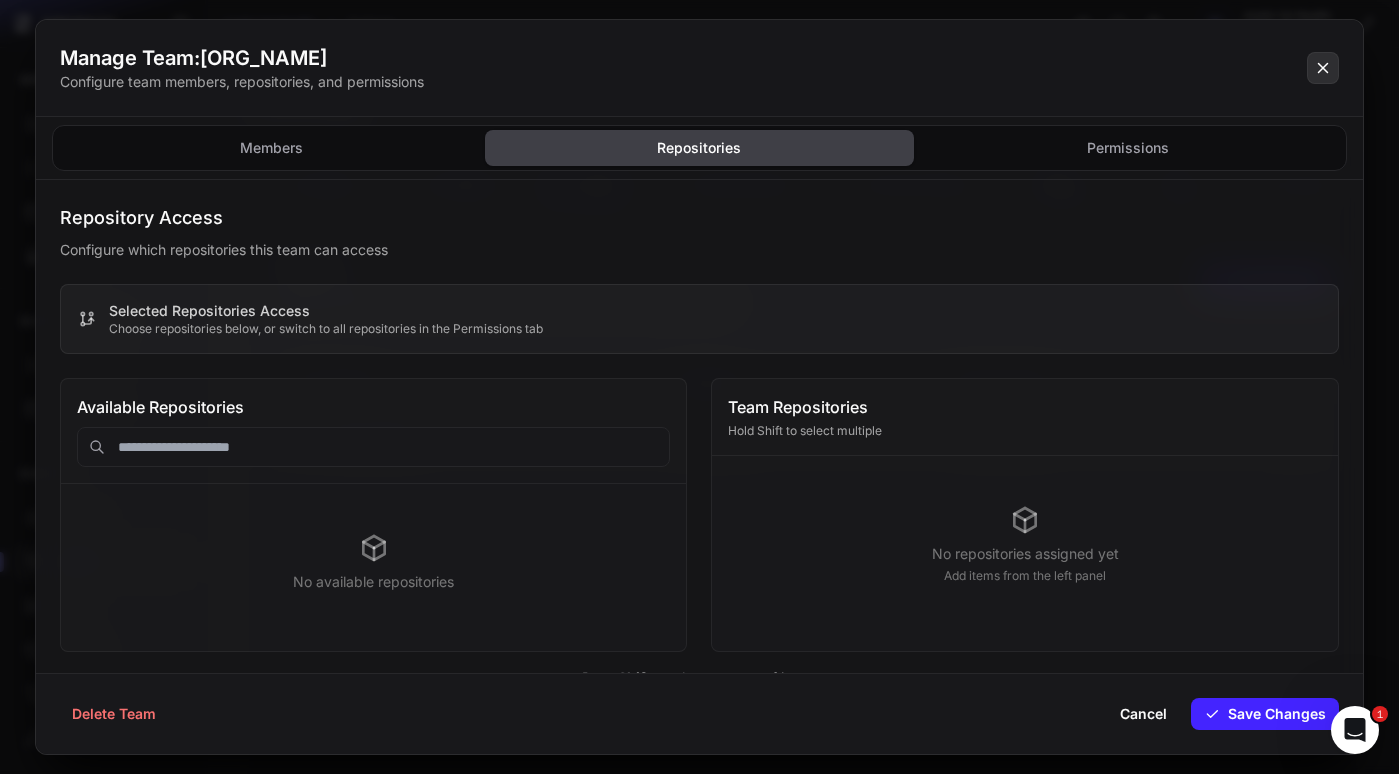 click at bounding box center (1323, 68) 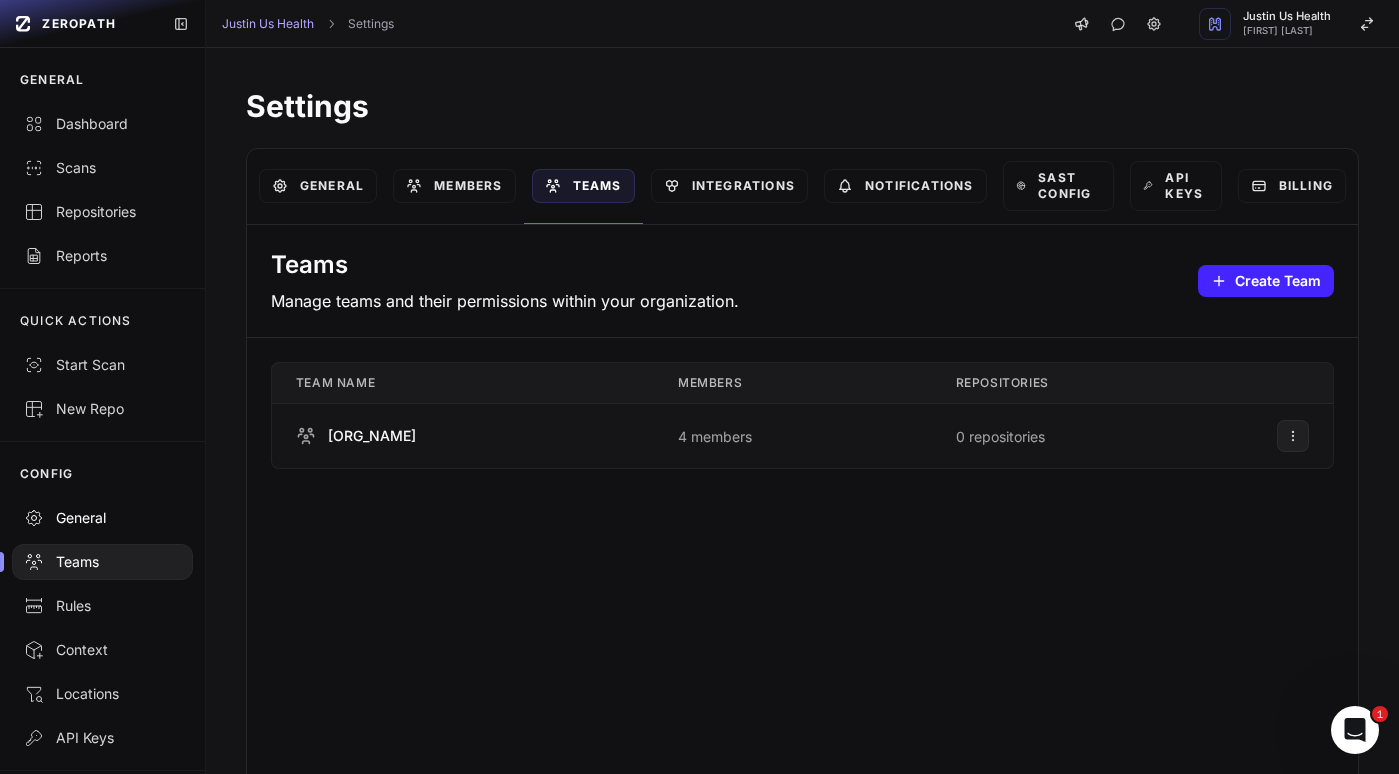 click on "General" at bounding box center [102, 518] 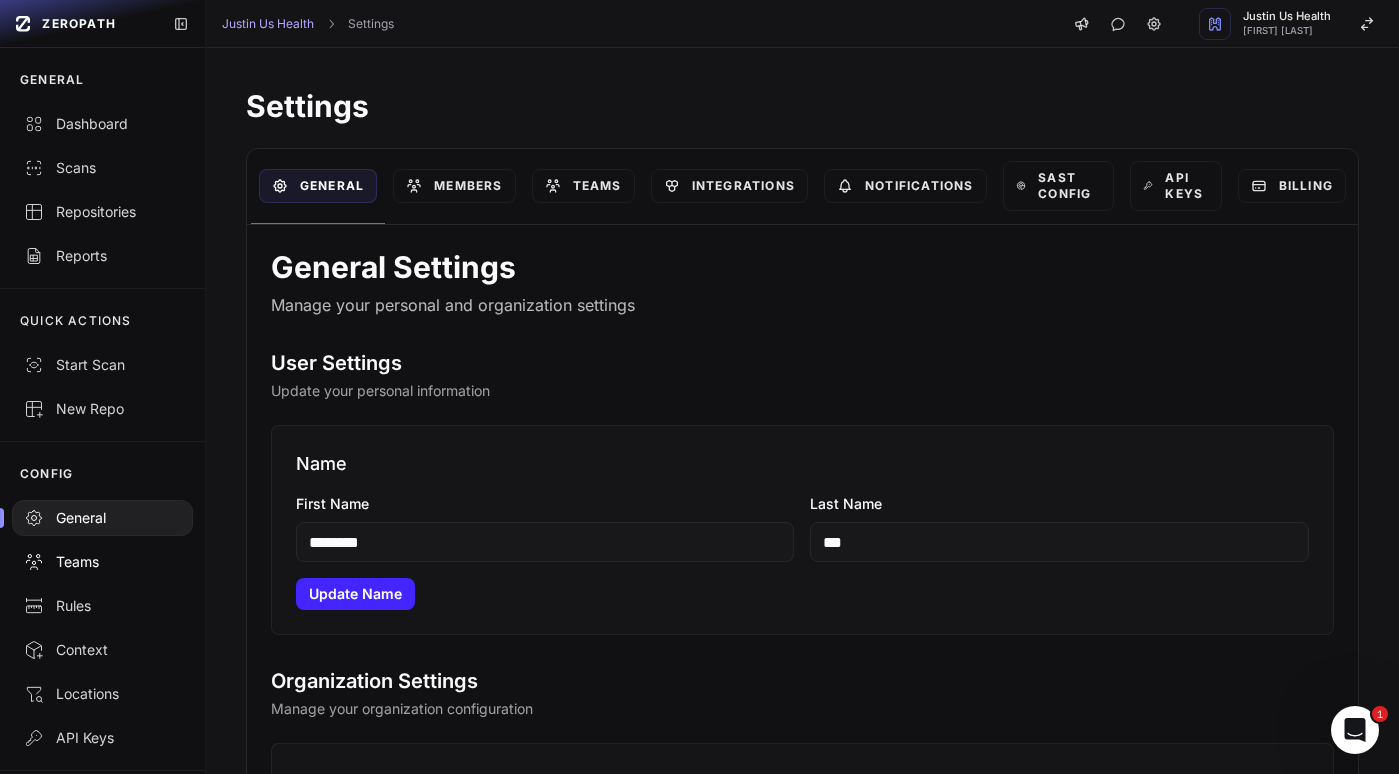 click on "Teams" at bounding box center (102, 562) 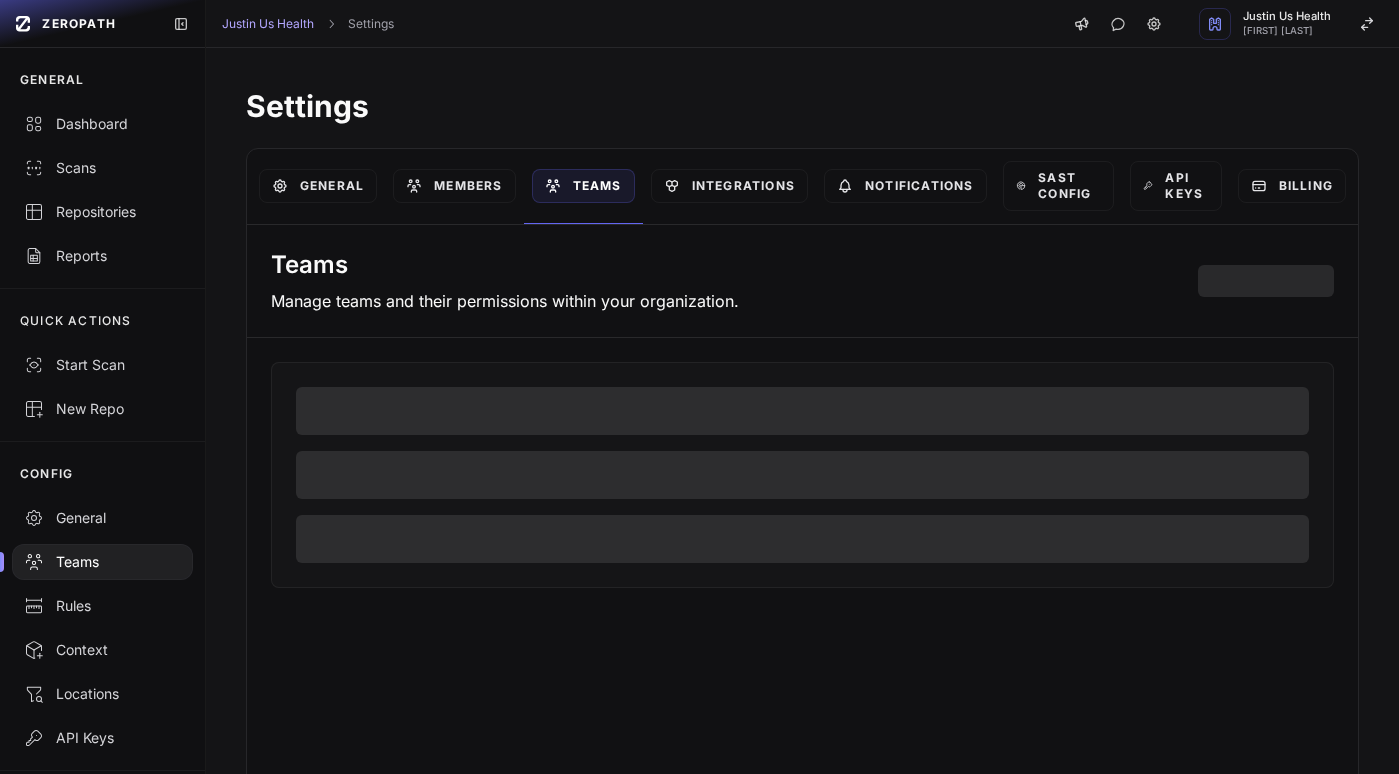 scroll, scrollTop: 0, scrollLeft: 0, axis: both 